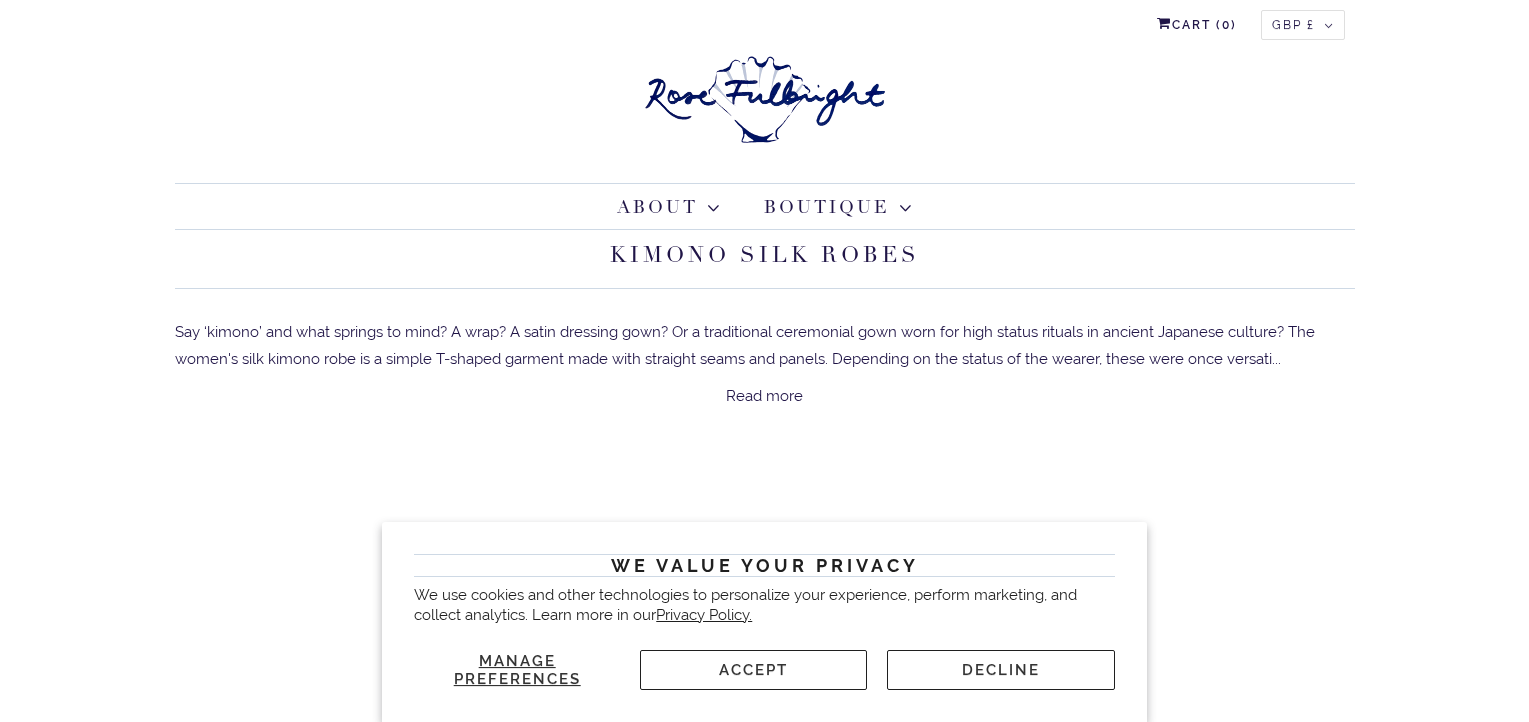 scroll, scrollTop: 0, scrollLeft: 0, axis: both 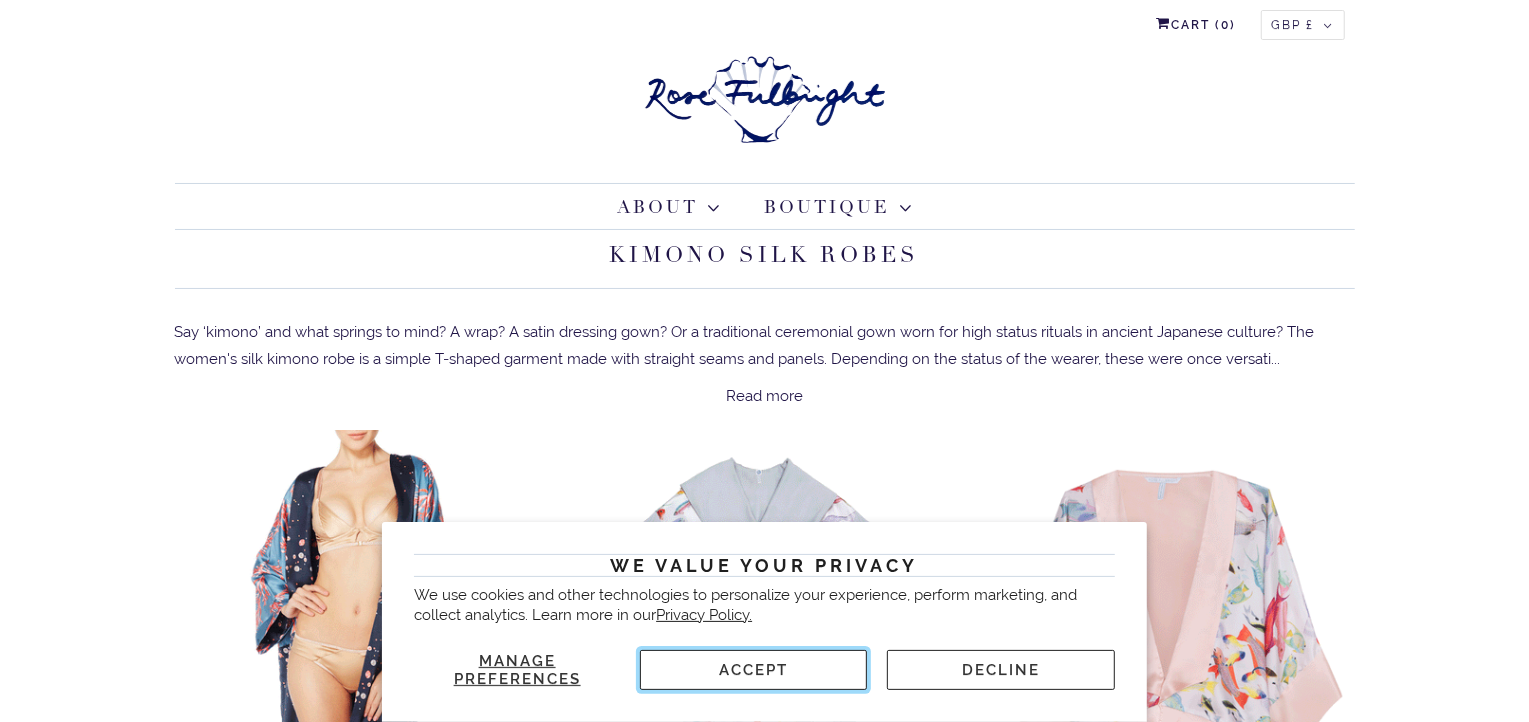 click on "Accept" at bounding box center (753, 670) 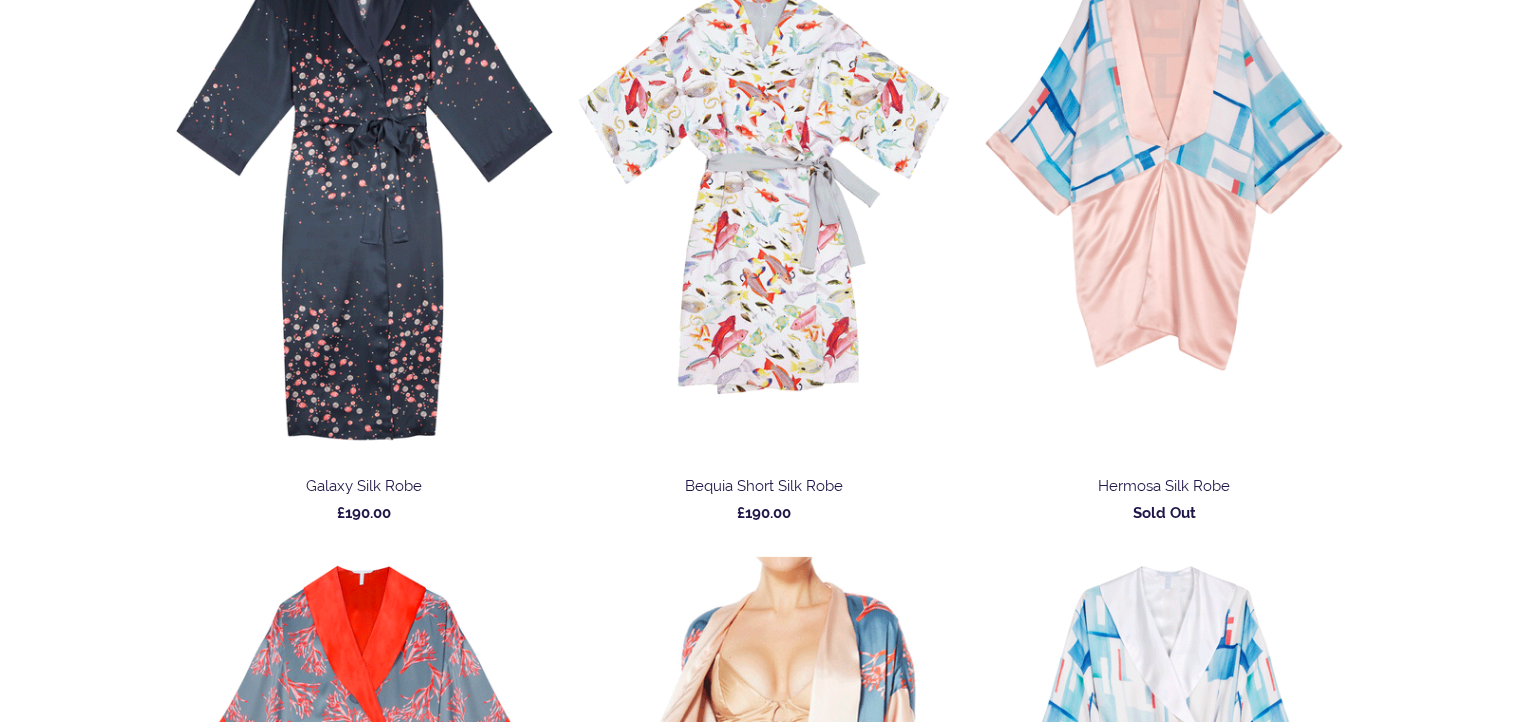 scroll, scrollTop: 1199, scrollLeft: 0, axis: vertical 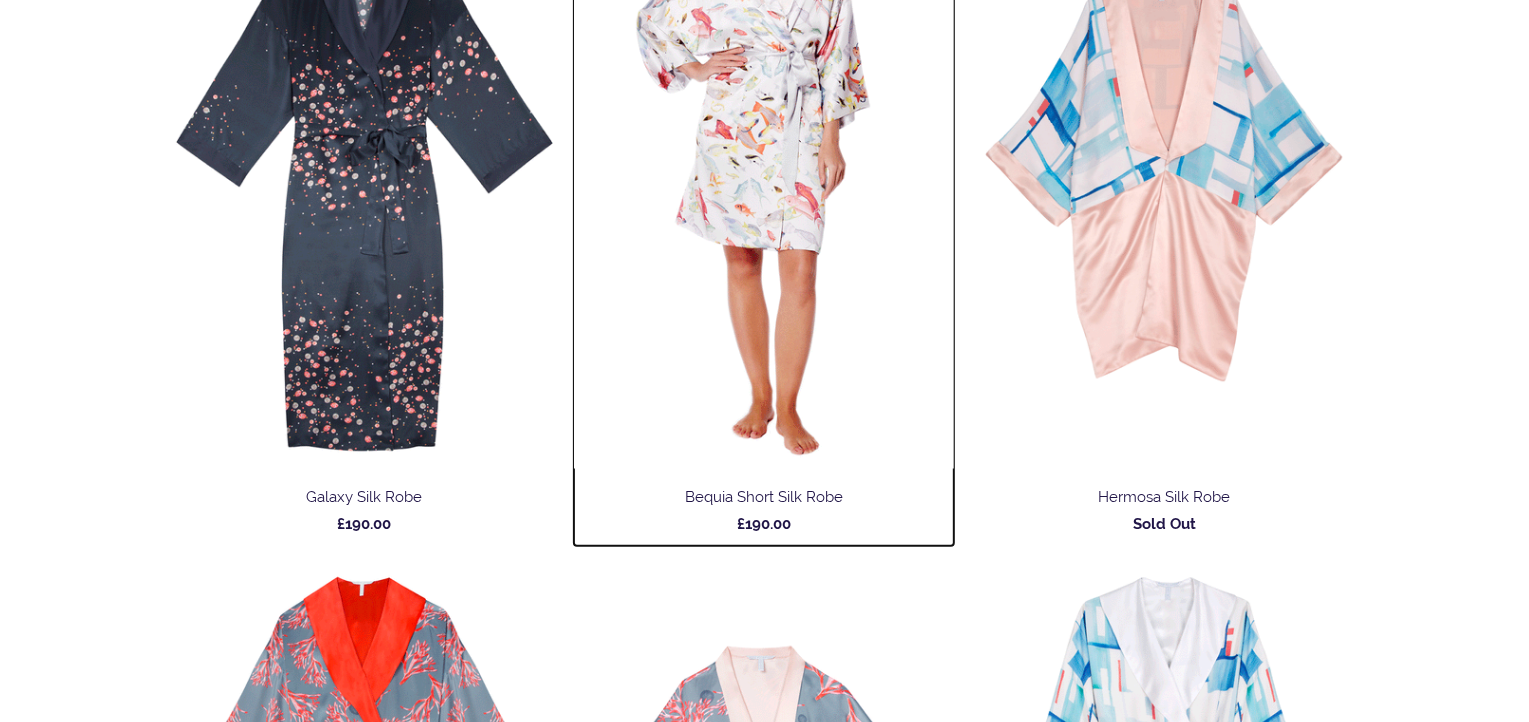 click at bounding box center (764, 184) 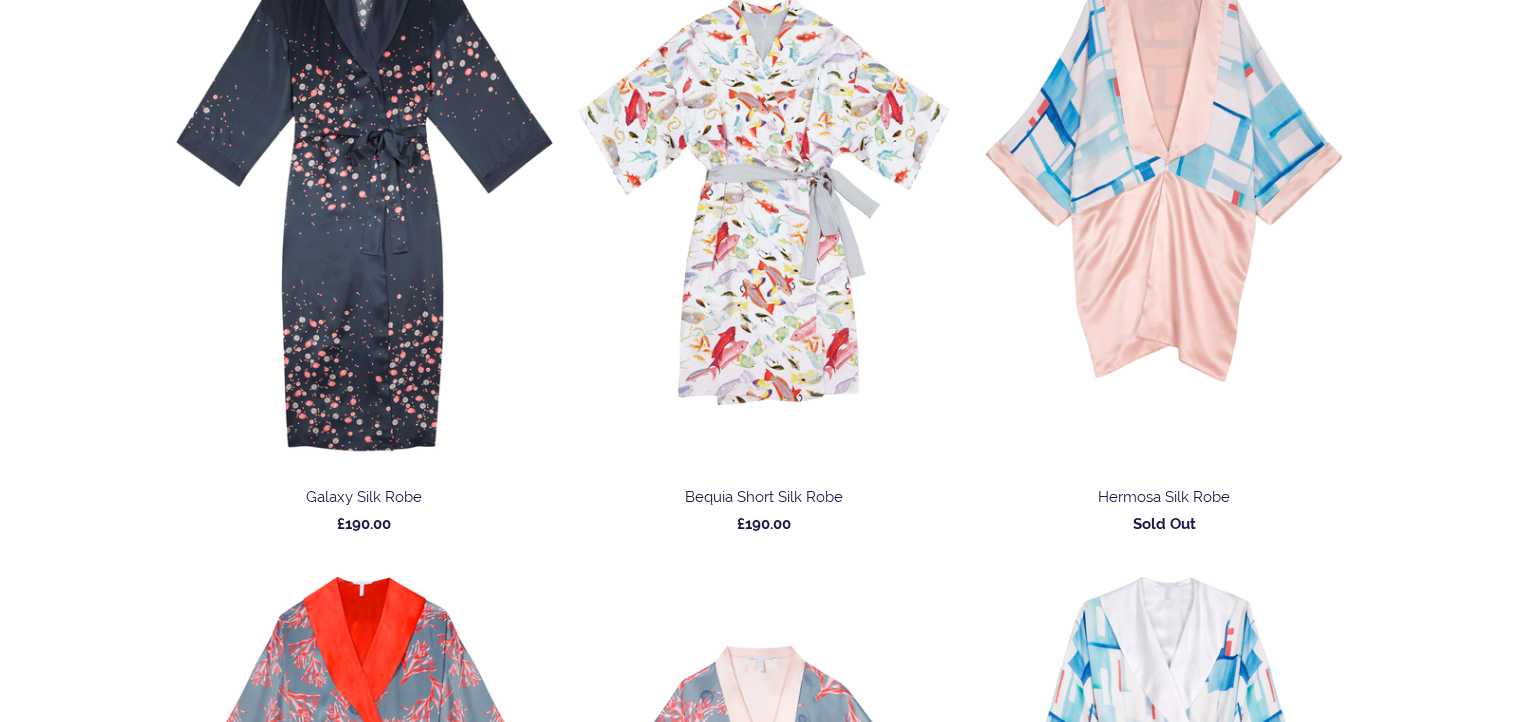scroll, scrollTop: 1100, scrollLeft: 0, axis: vertical 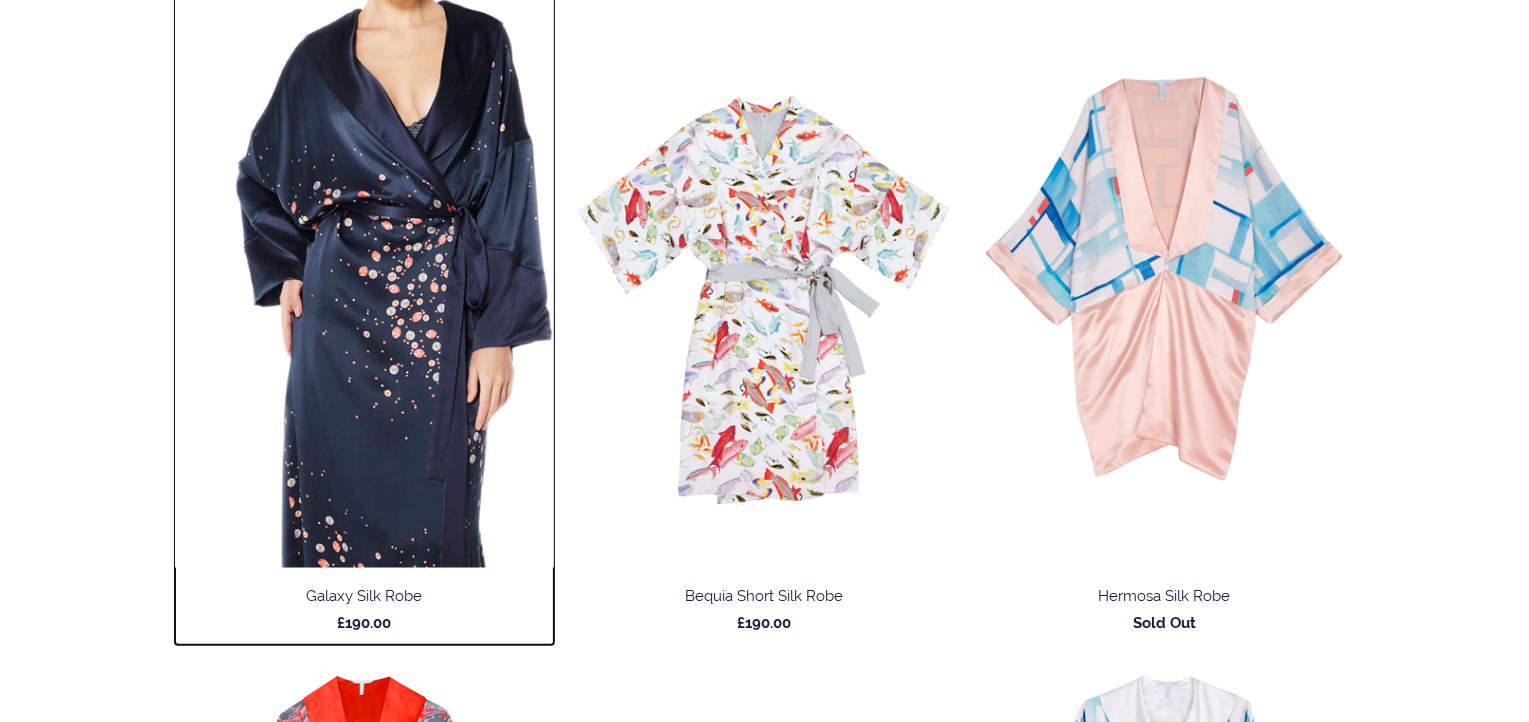 click at bounding box center (365, 283) 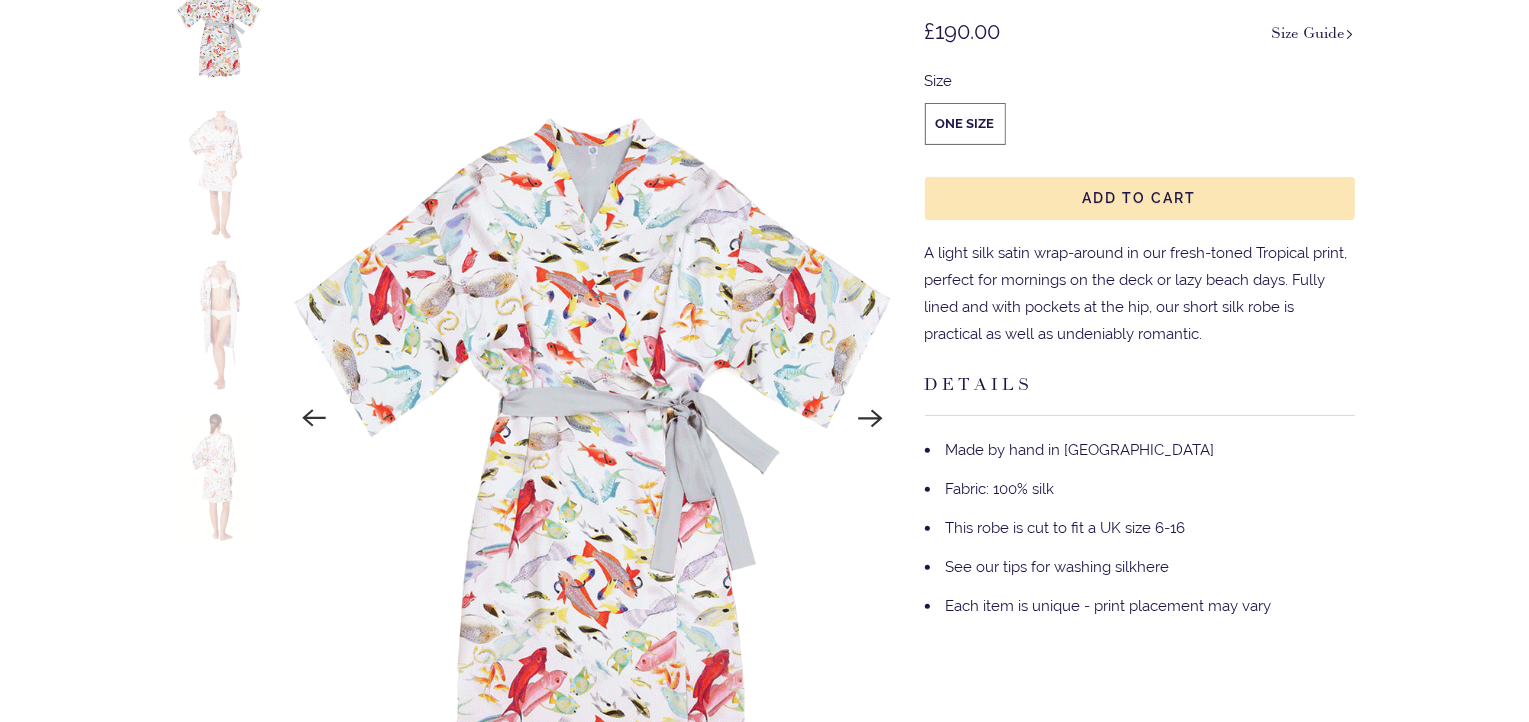 scroll, scrollTop: 300, scrollLeft: 0, axis: vertical 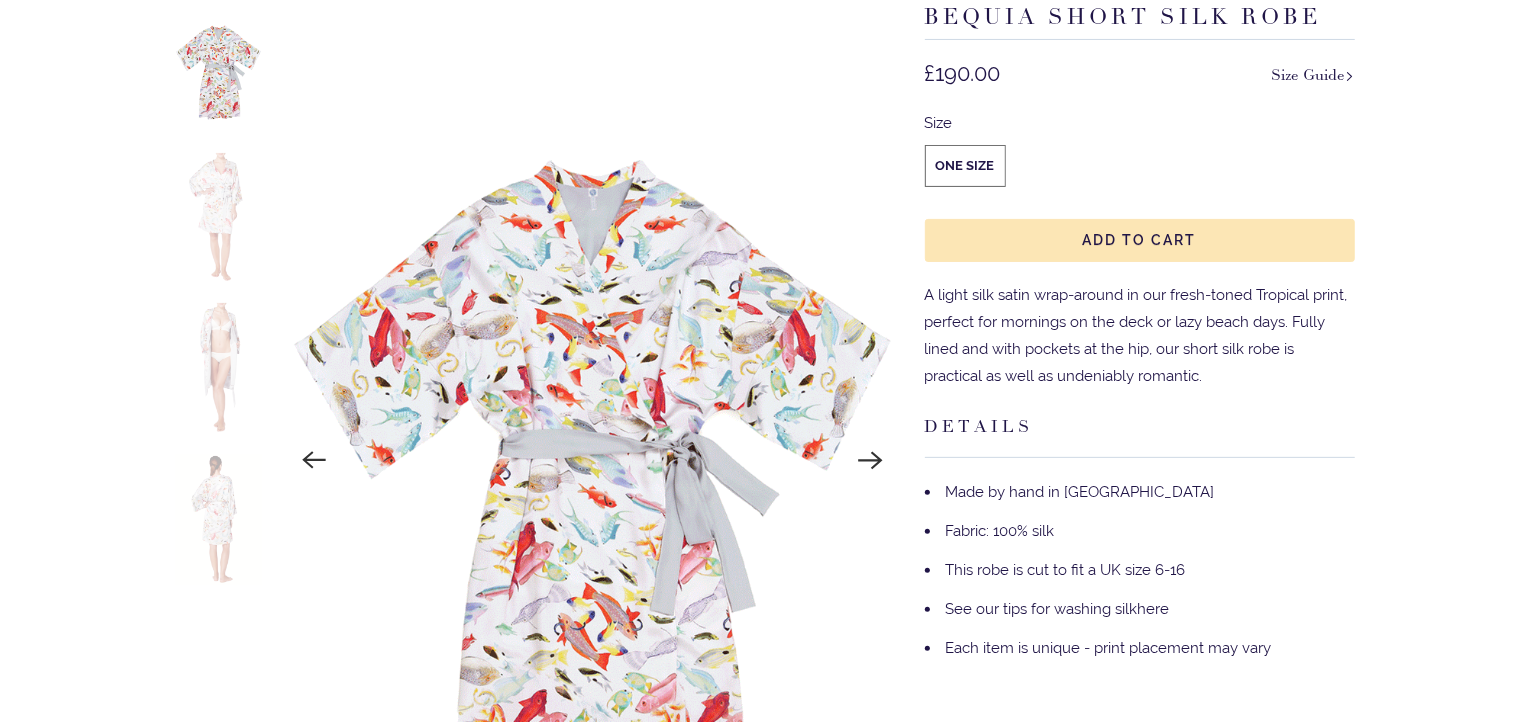 click at bounding box center [219, 519] 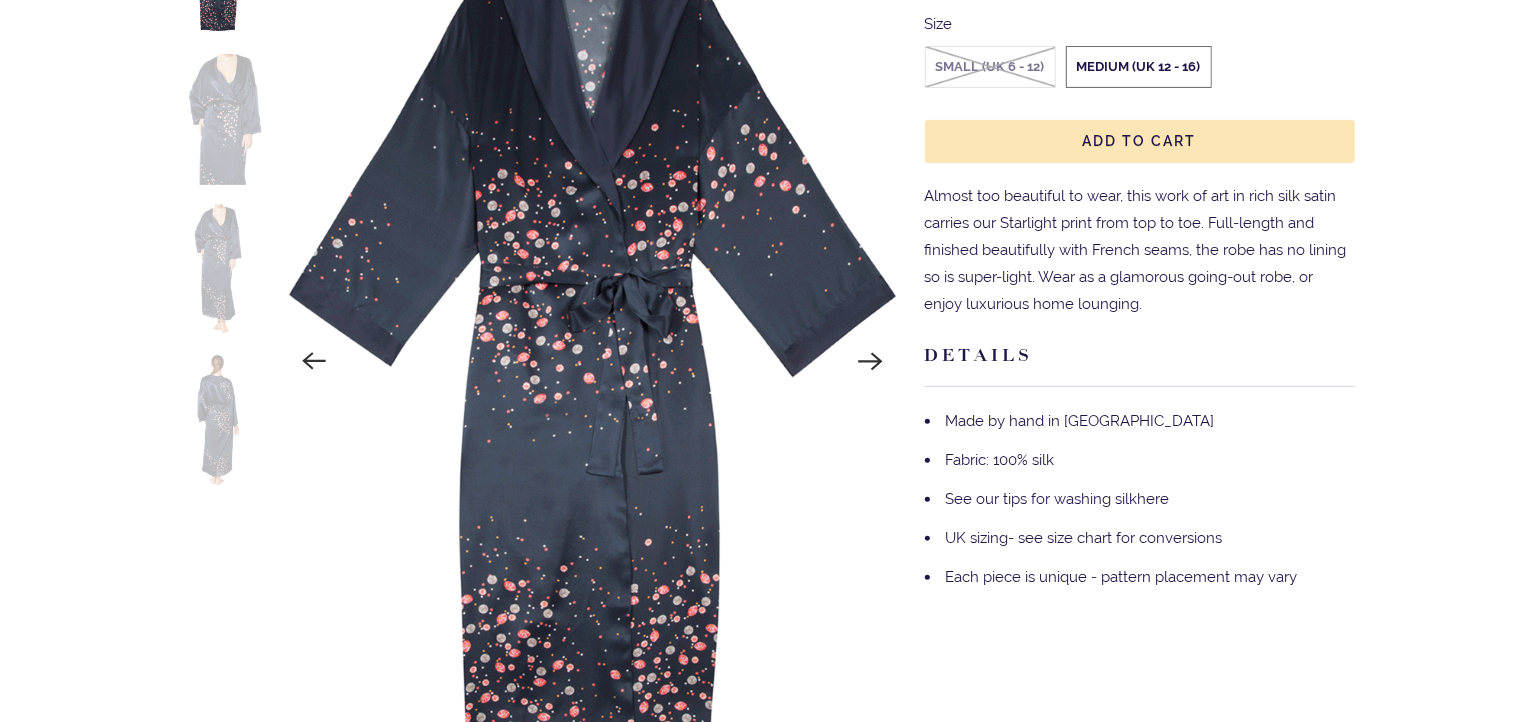 scroll, scrollTop: 199, scrollLeft: 0, axis: vertical 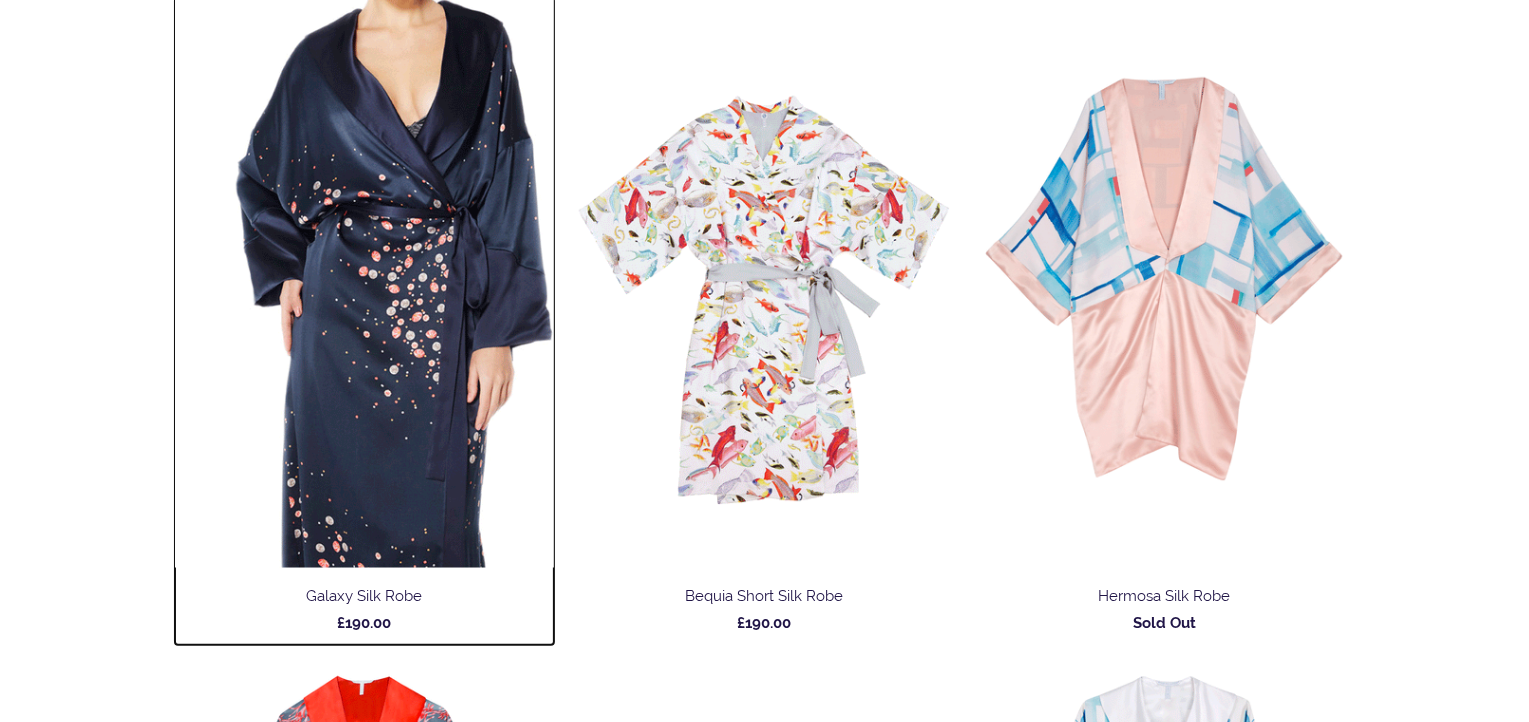 click at bounding box center (365, 283) 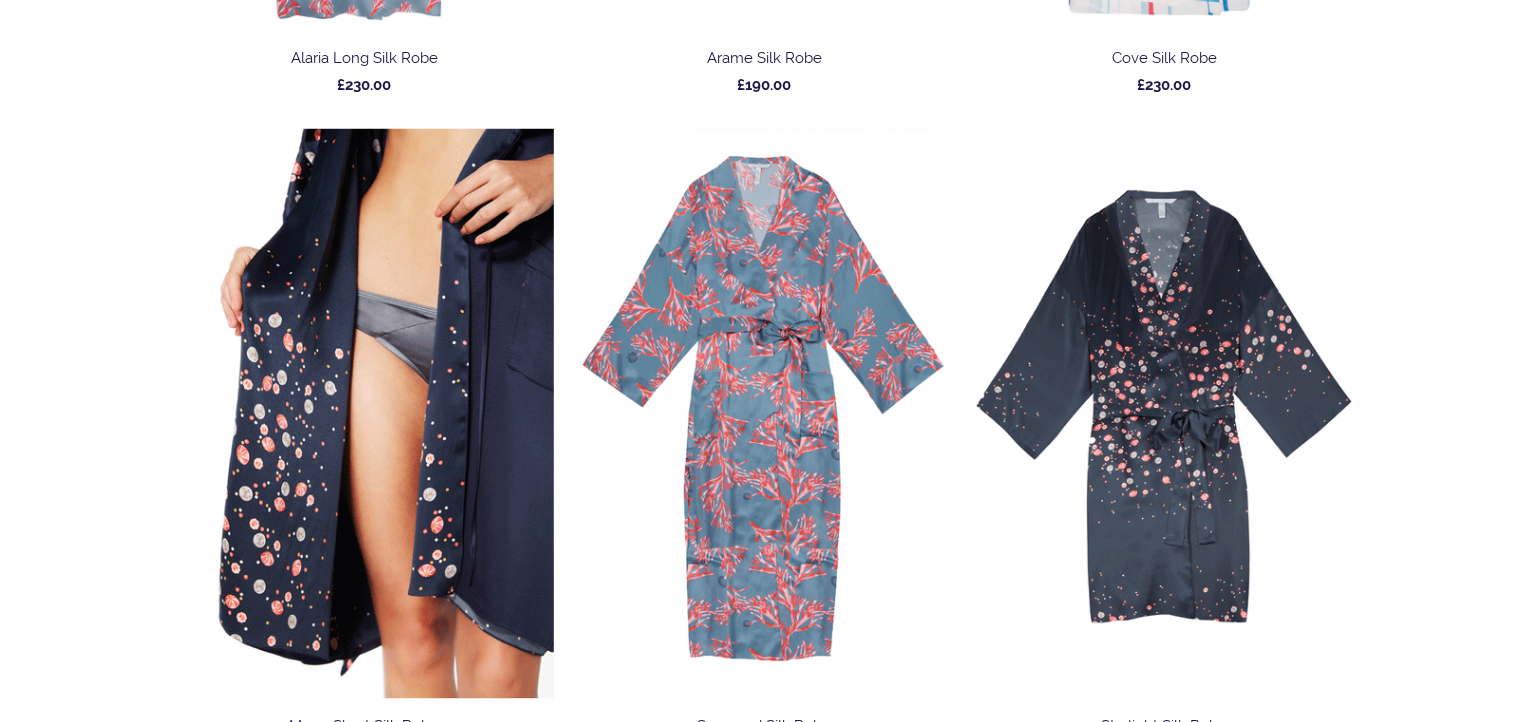 scroll, scrollTop: 2399, scrollLeft: 0, axis: vertical 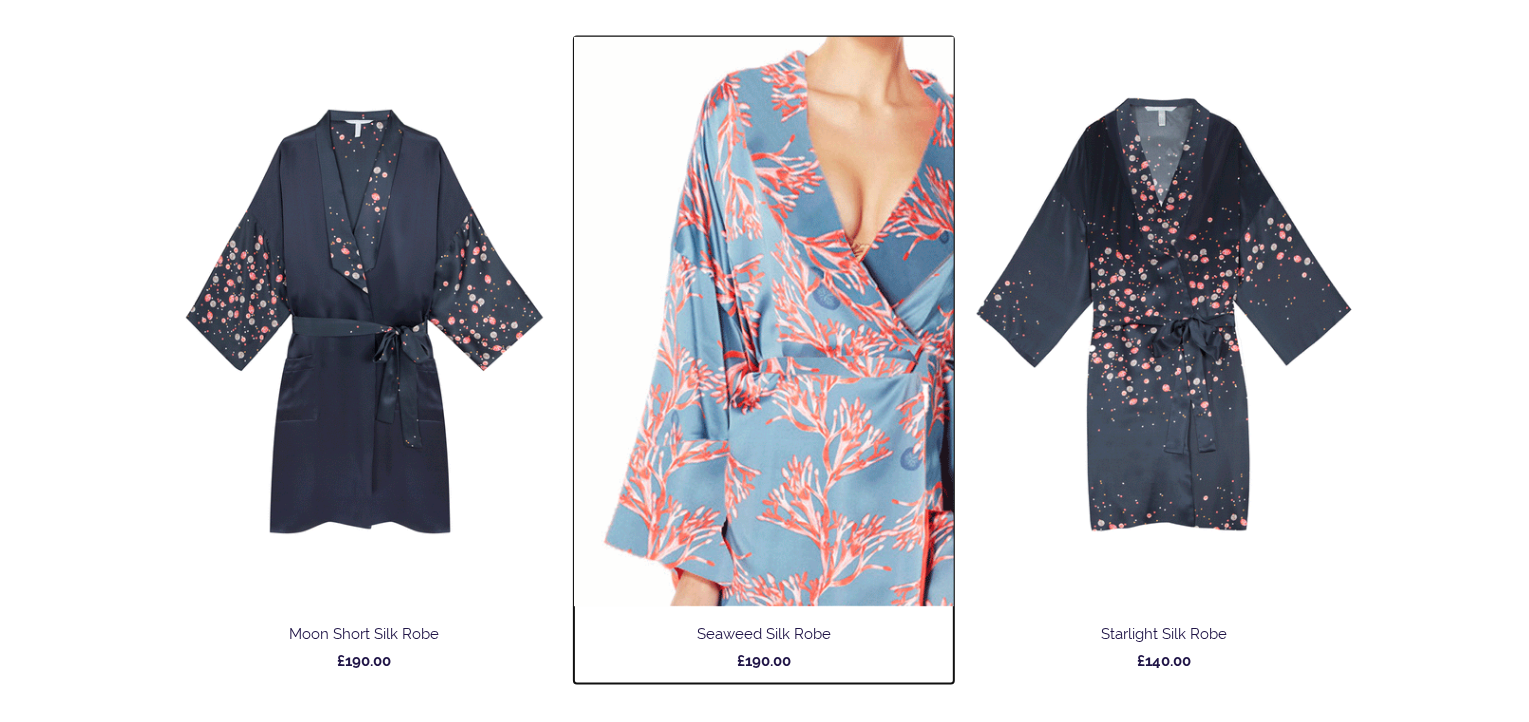 click at bounding box center [764, 322] 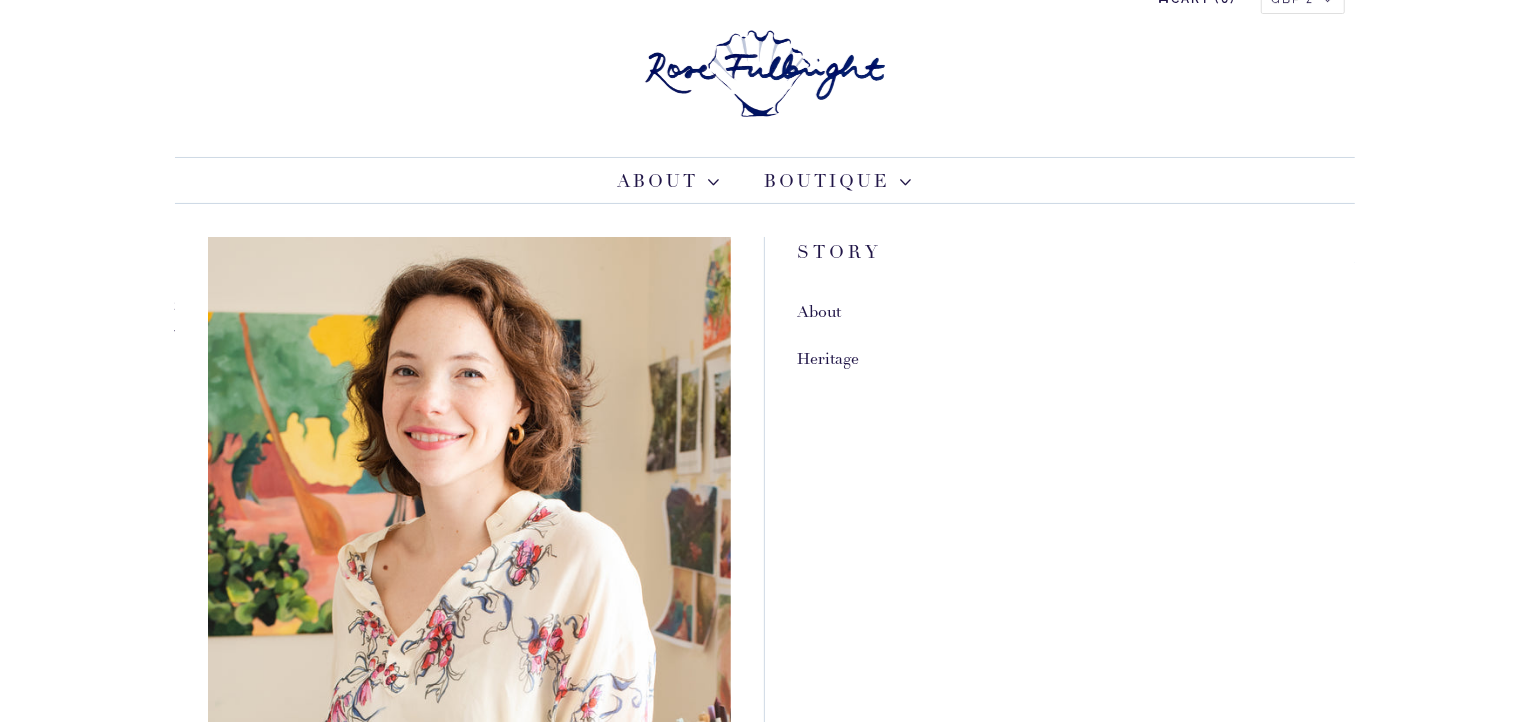 scroll, scrollTop: 0, scrollLeft: 0, axis: both 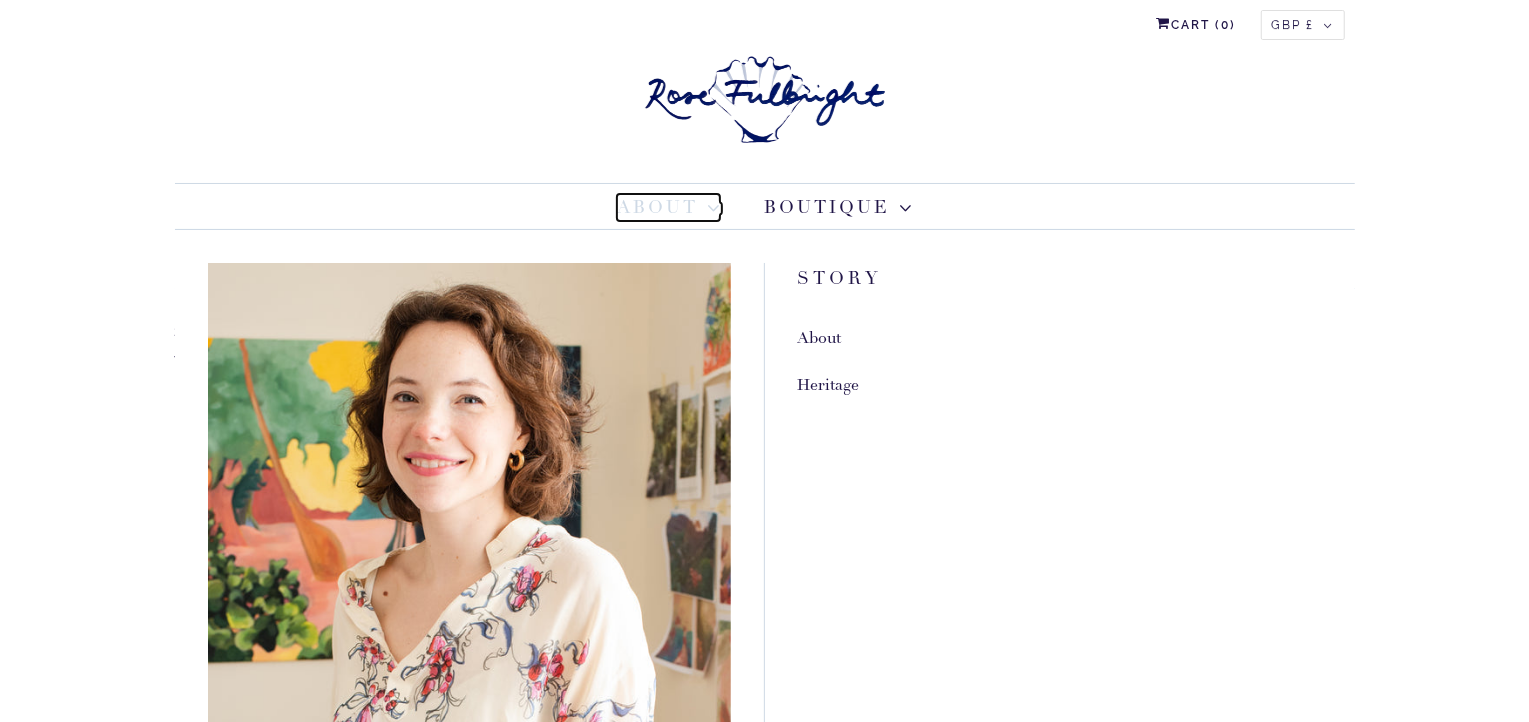 click at bounding box center (711, 208) 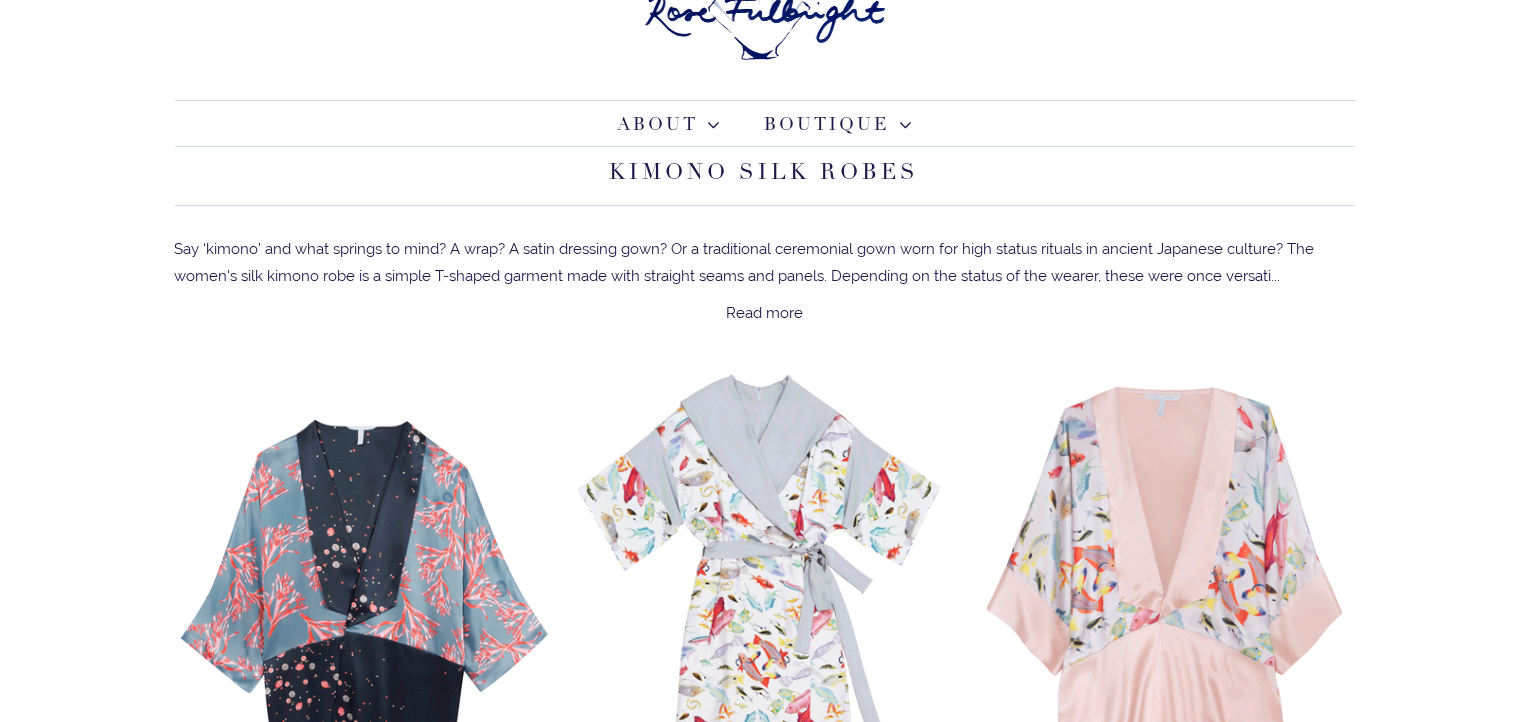 scroll, scrollTop: 100, scrollLeft: 0, axis: vertical 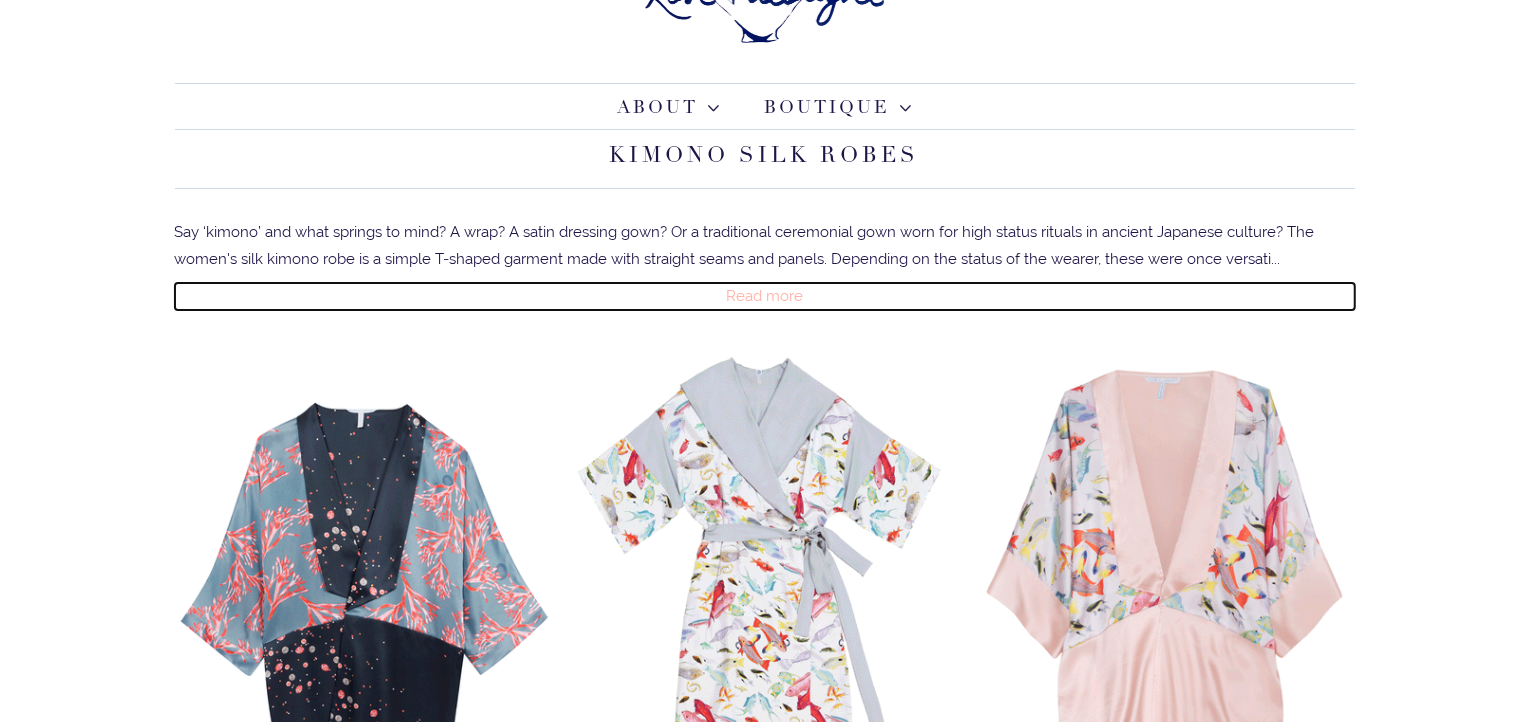 click on "Read more" at bounding box center [765, 296] 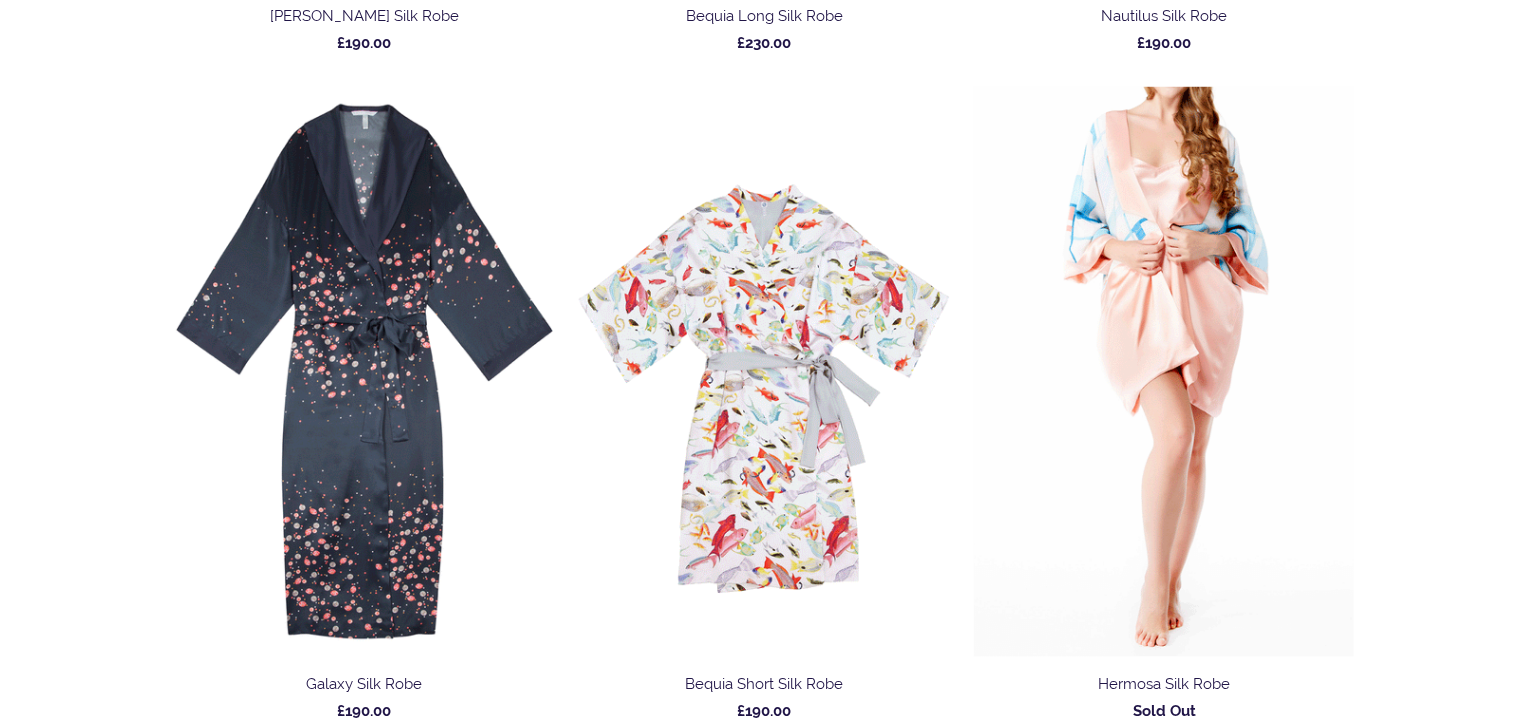 scroll, scrollTop: 2300, scrollLeft: 0, axis: vertical 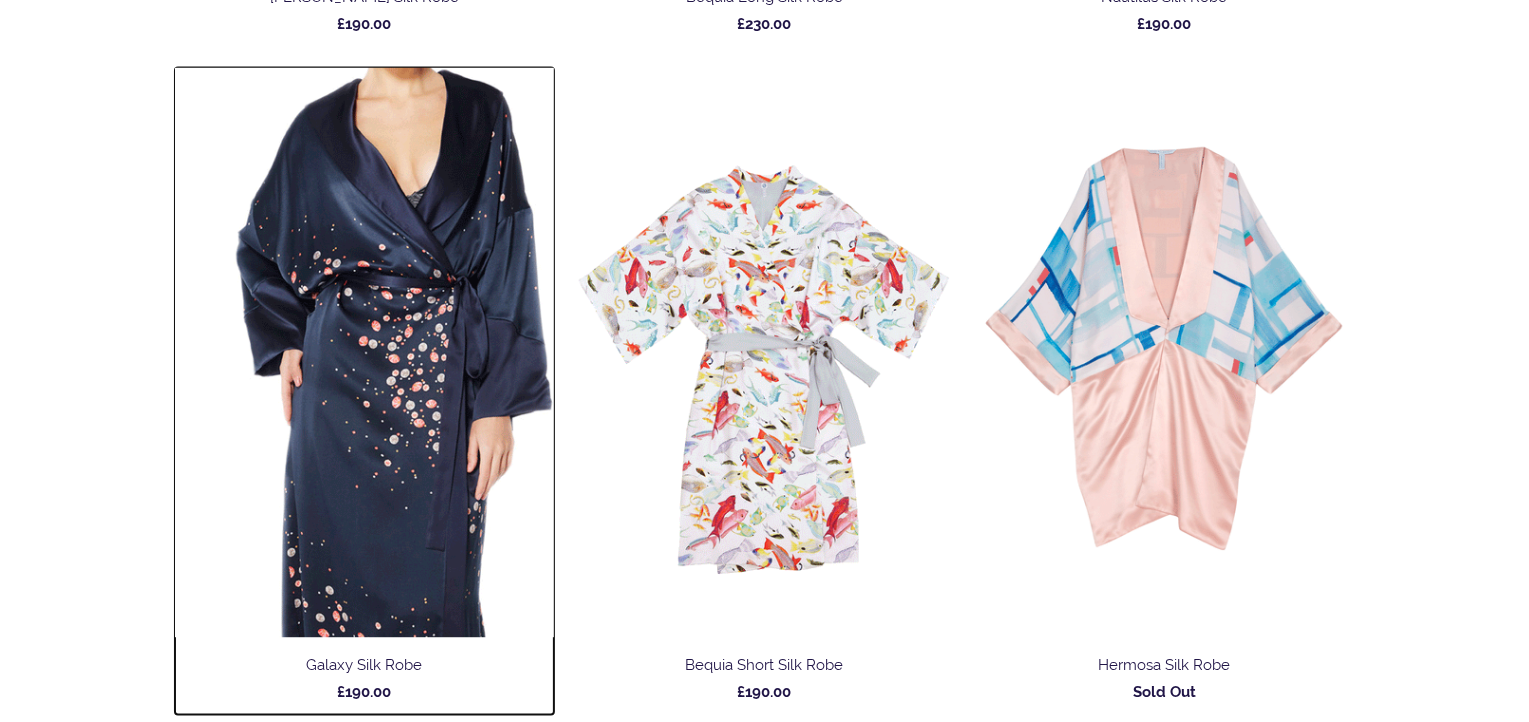 click at bounding box center [365, 353] 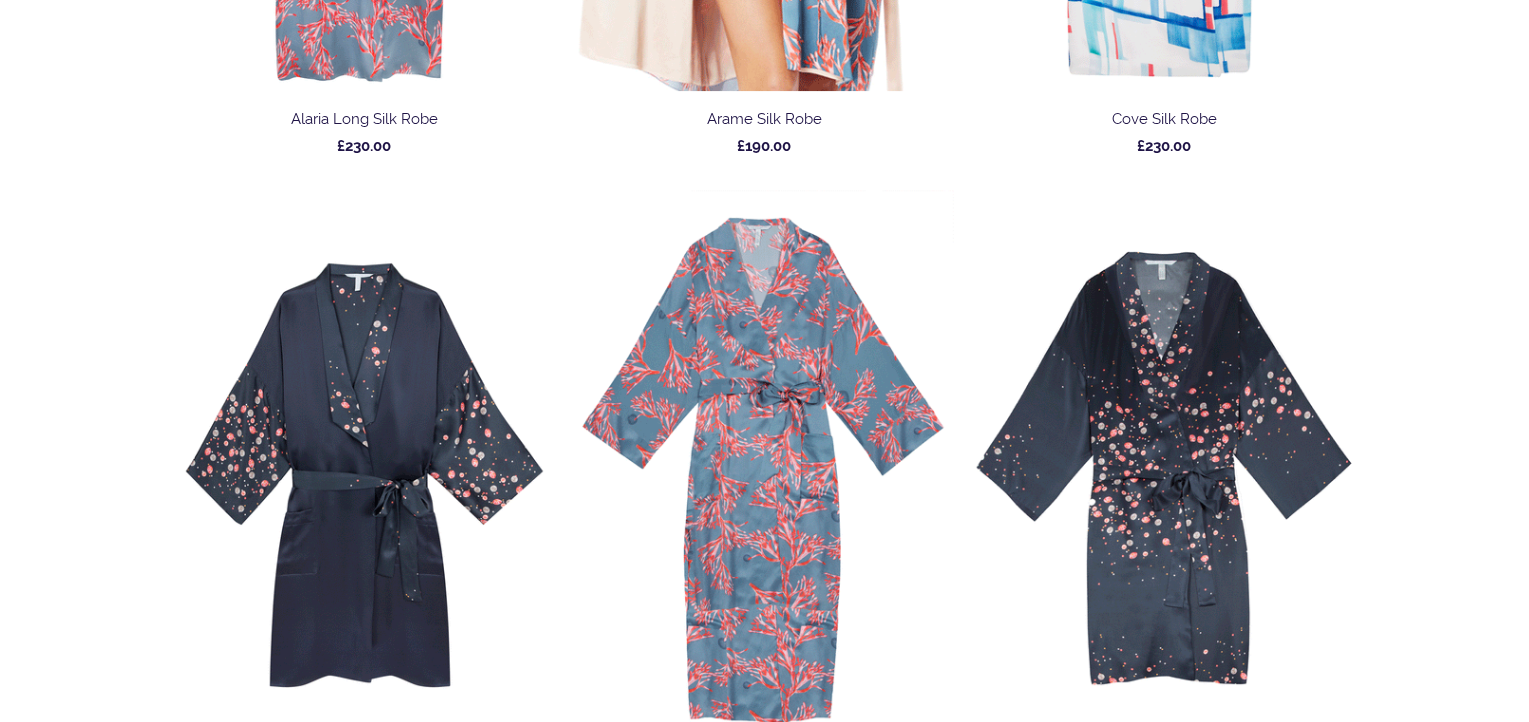 scroll, scrollTop: 3599, scrollLeft: 0, axis: vertical 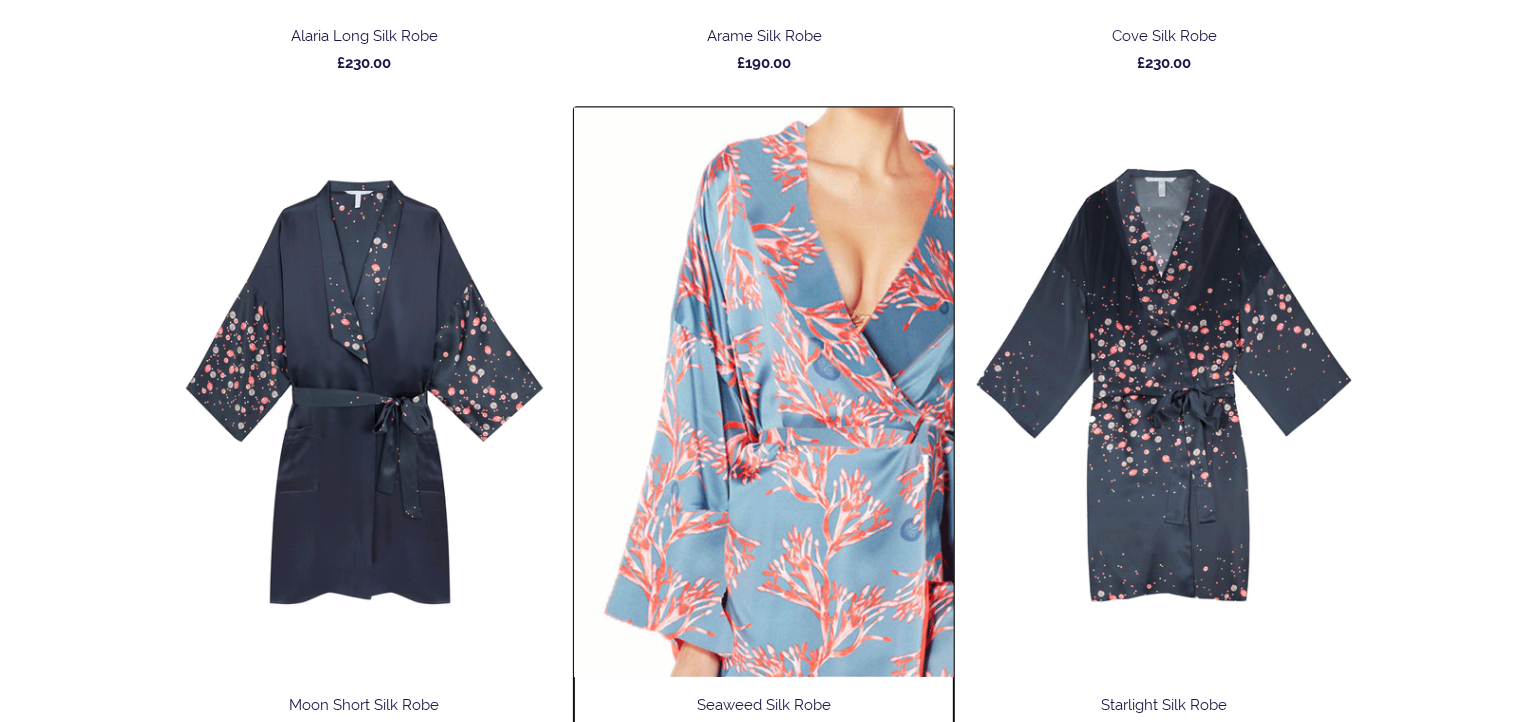 click at bounding box center (764, 392) 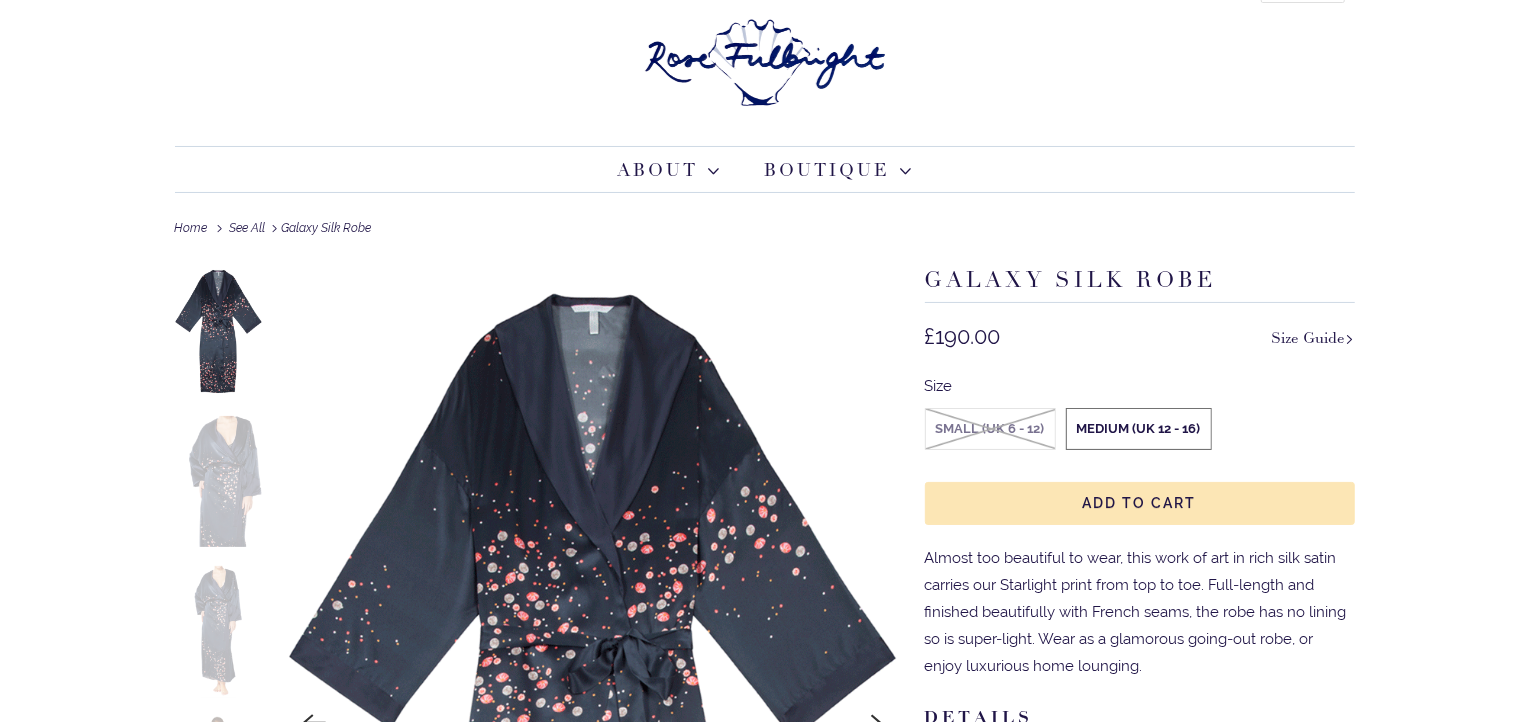 scroll, scrollTop: 100, scrollLeft: 0, axis: vertical 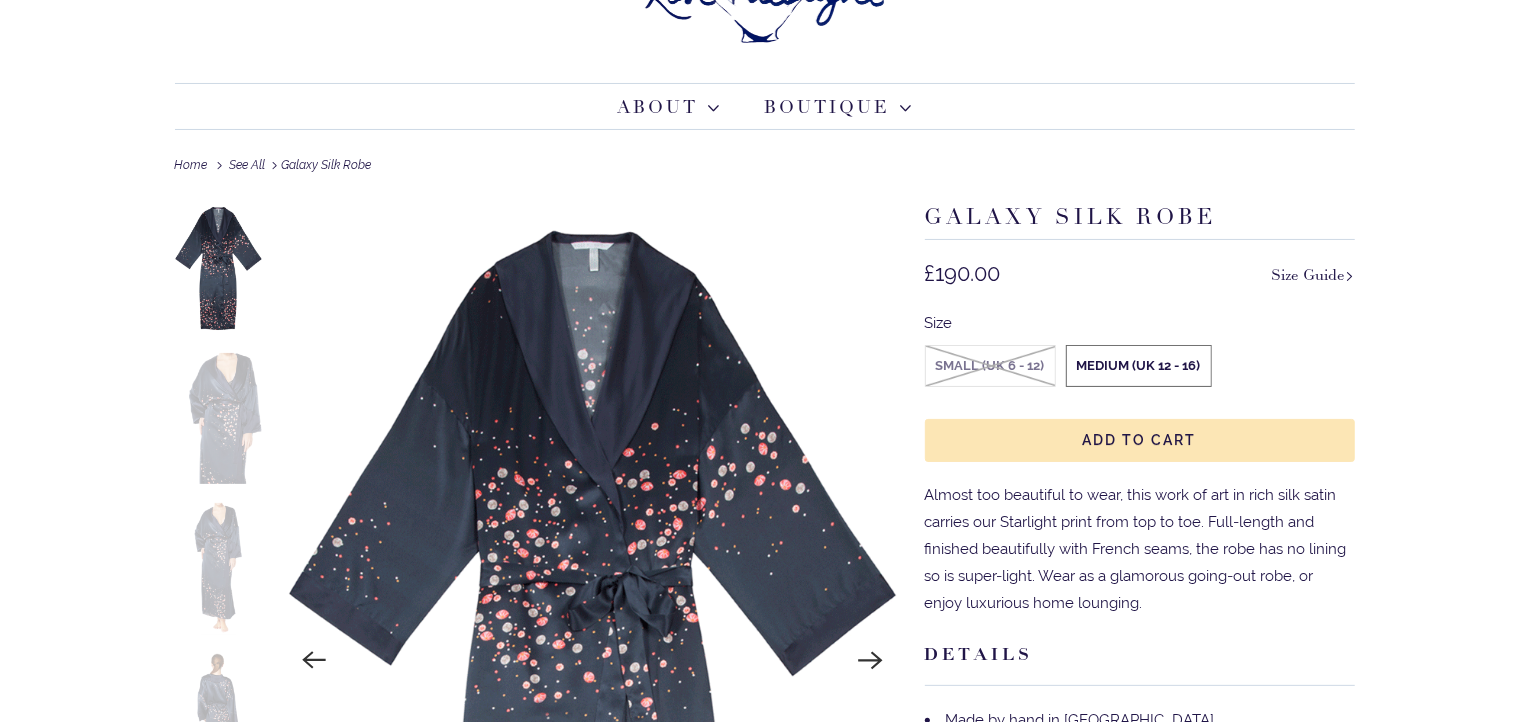 click at bounding box center (219, 418) 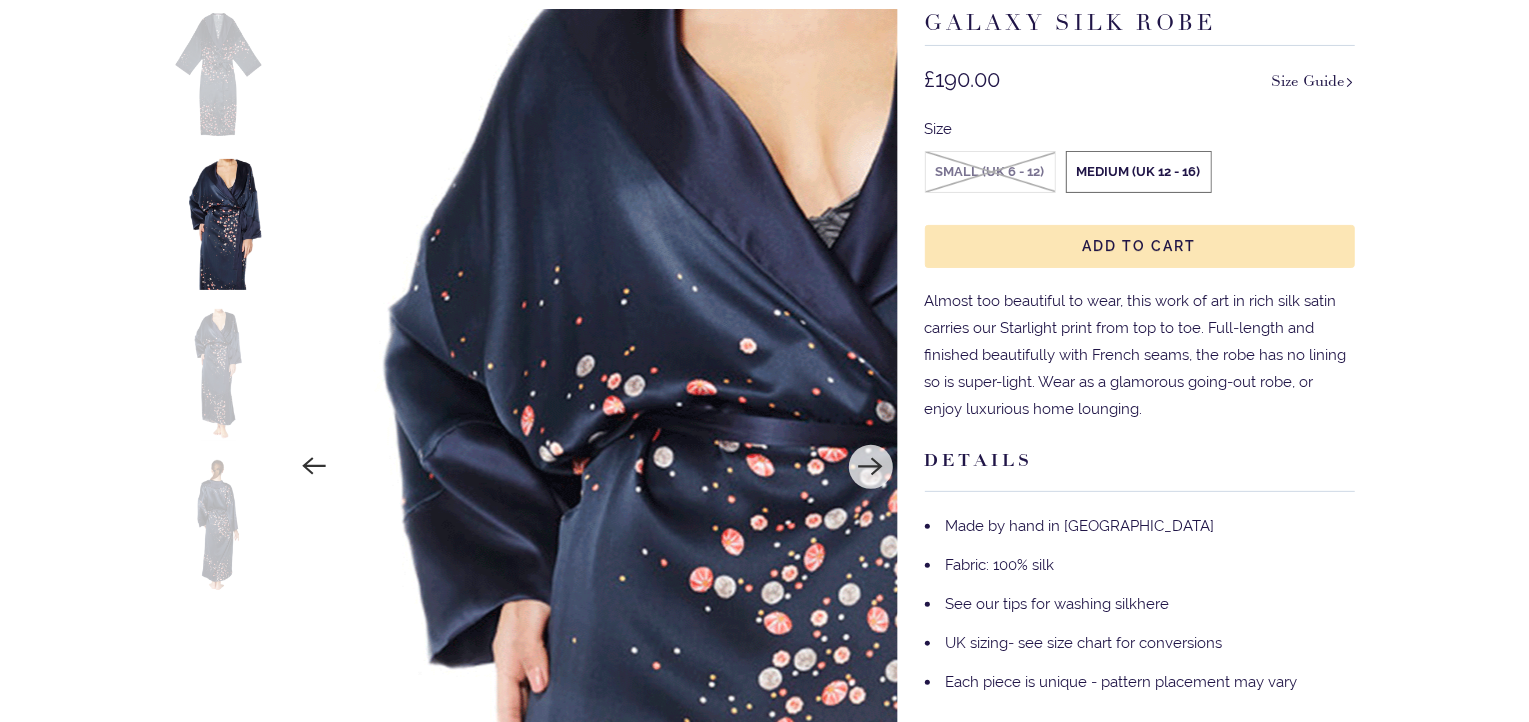 scroll, scrollTop: 300, scrollLeft: 0, axis: vertical 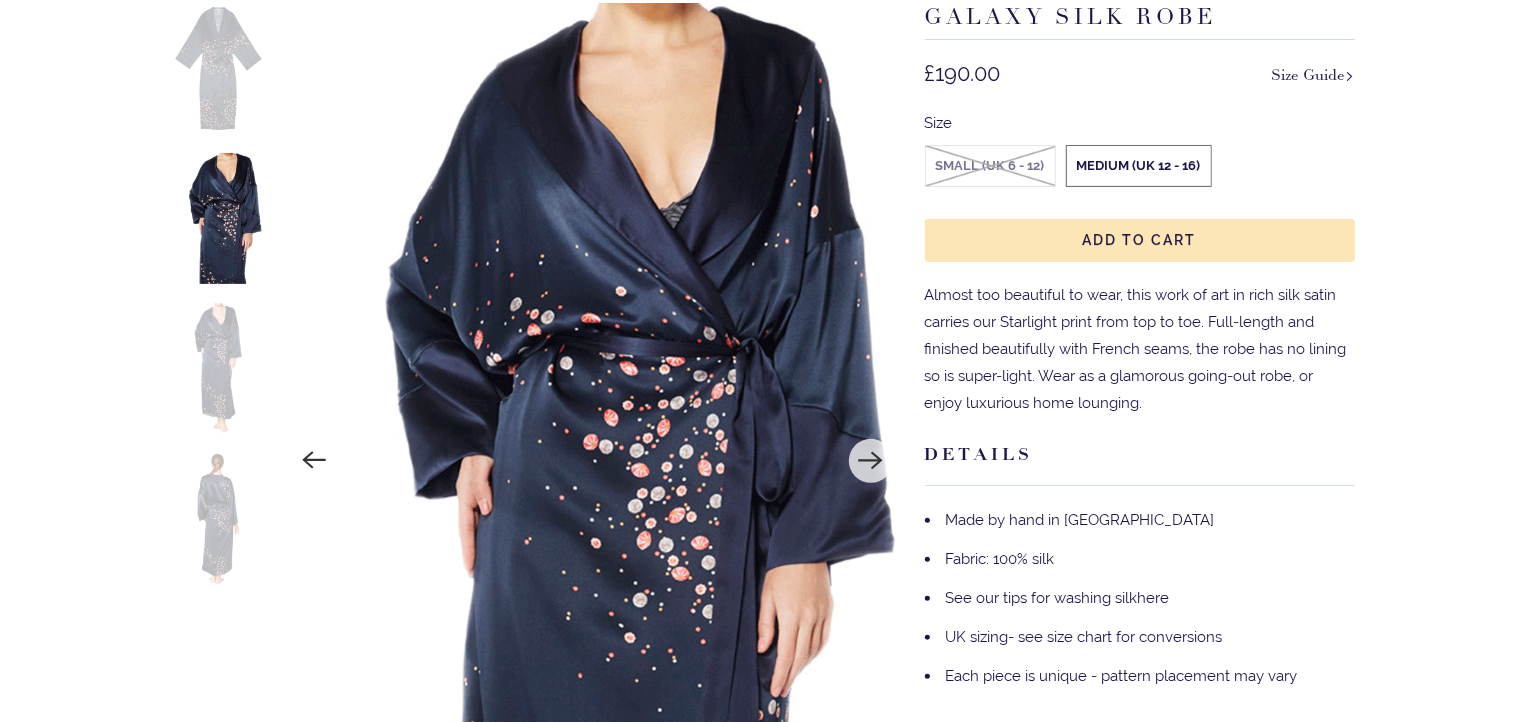 click at bounding box center [219, 519] 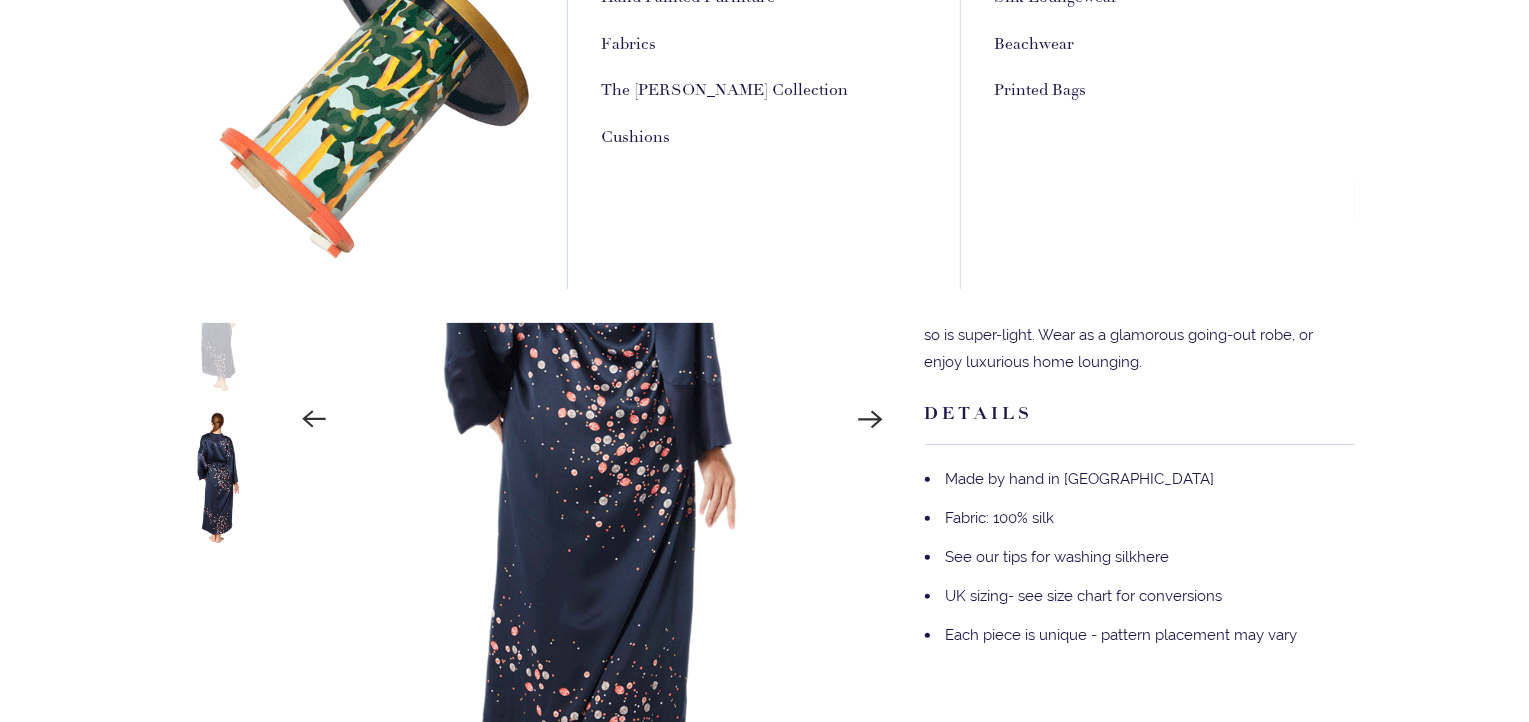 scroll, scrollTop: 399, scrollLeft: 0, axis: vertical 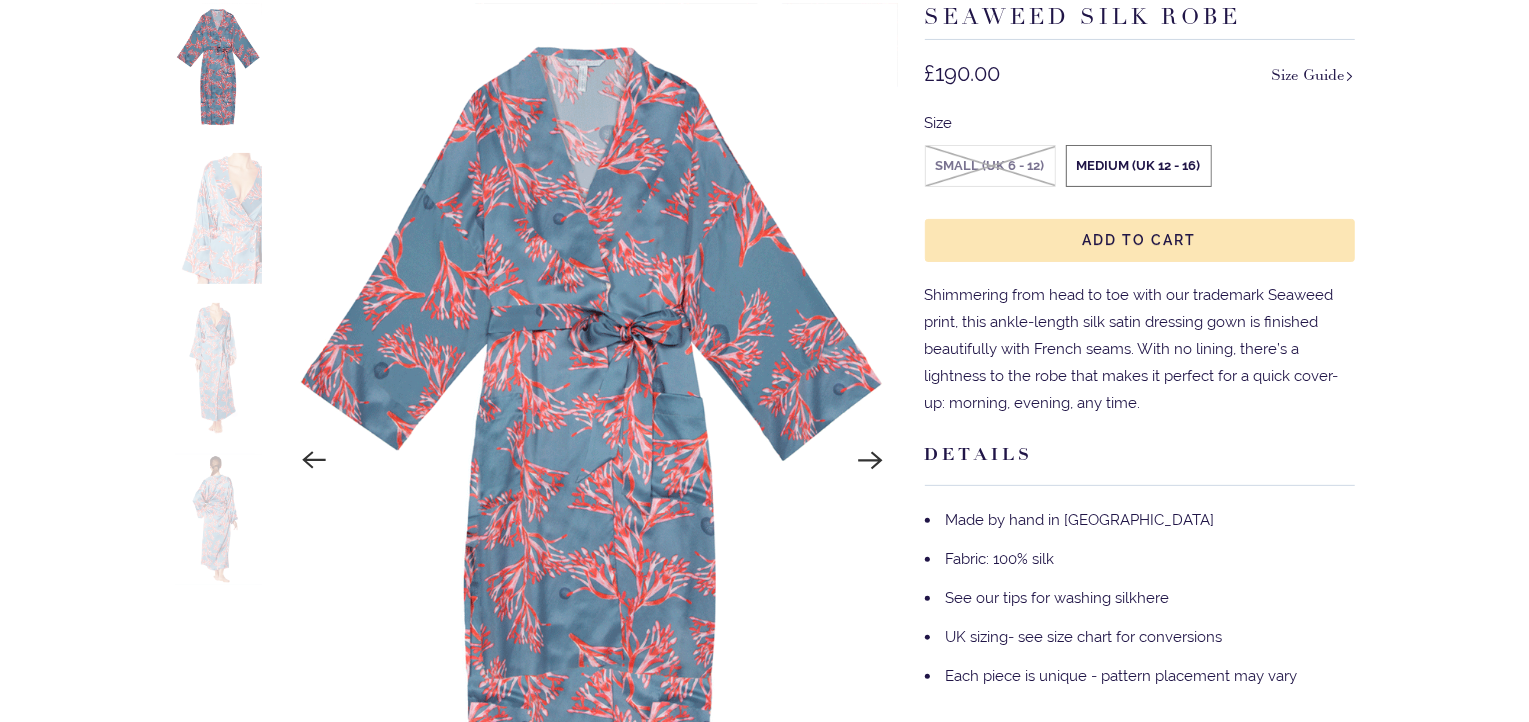 click at bounding box center (219, 368) 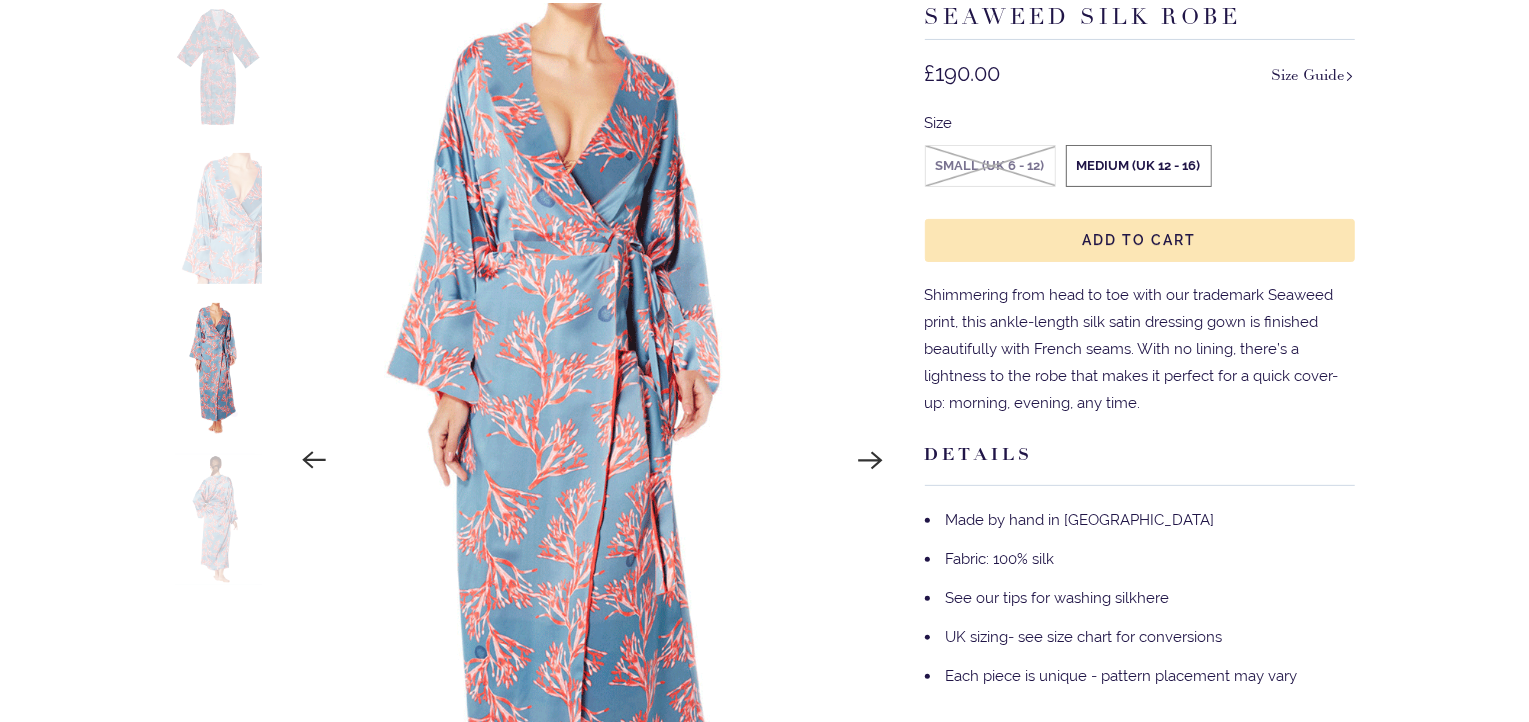 click at bounding box center [219, 519] 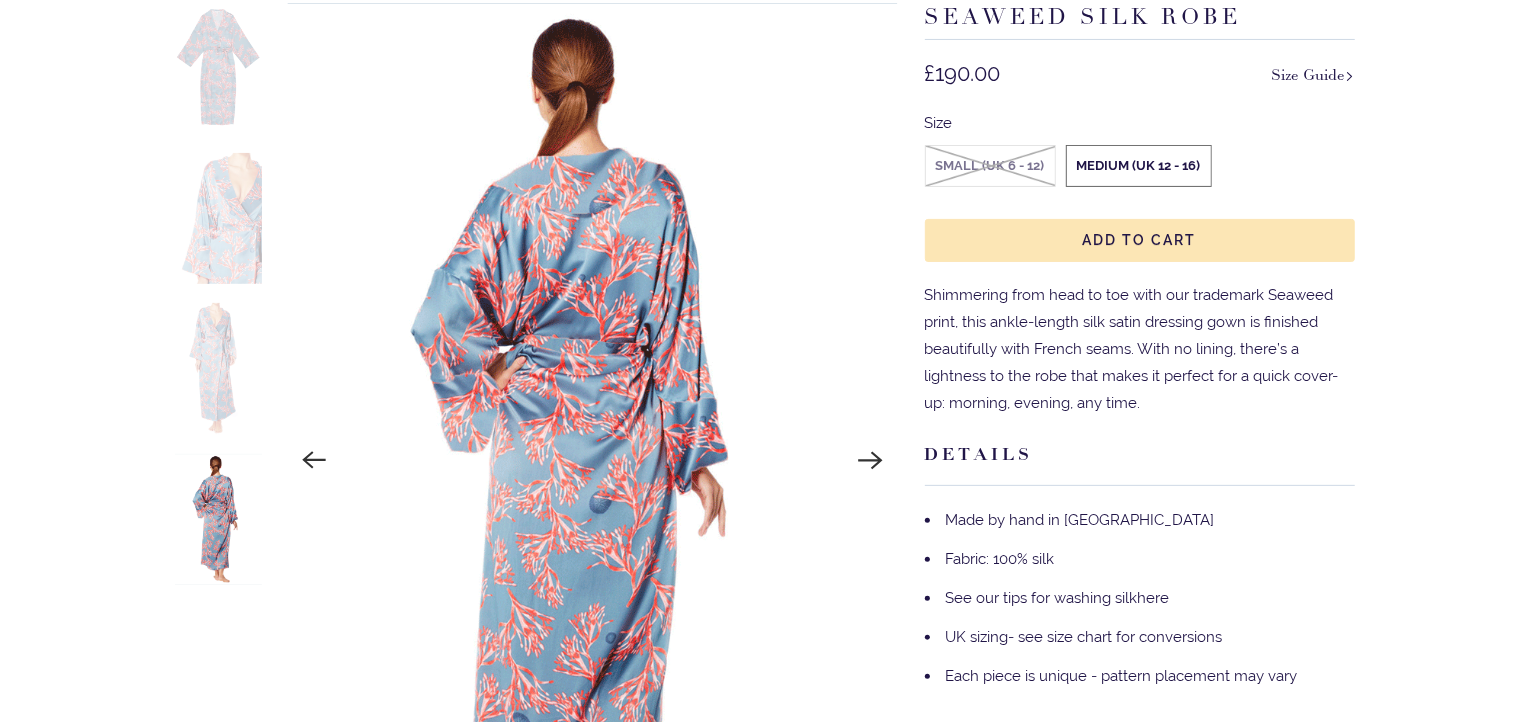 click at bounding box center (219, 68) 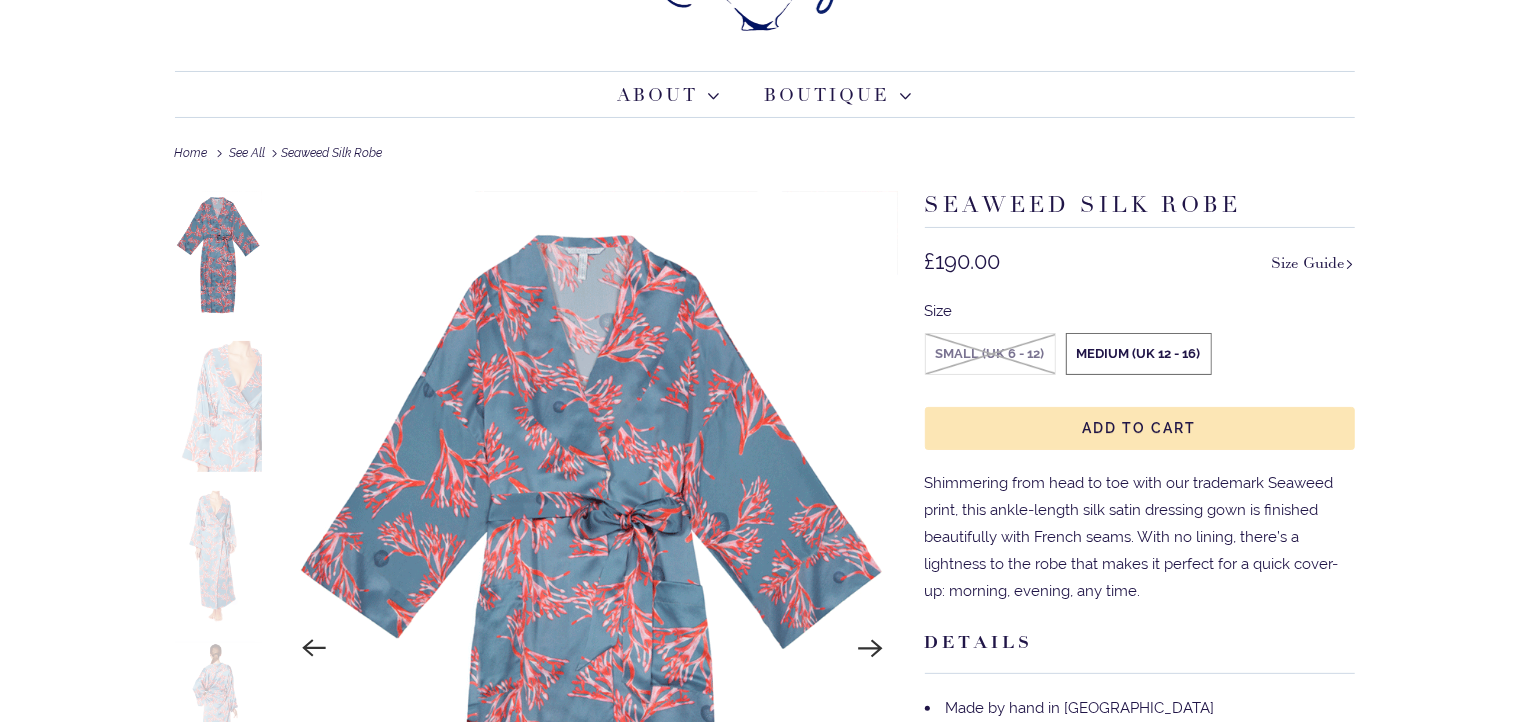 scroll, scrollTop: 100, scrollLeft: 0, axis: vertical 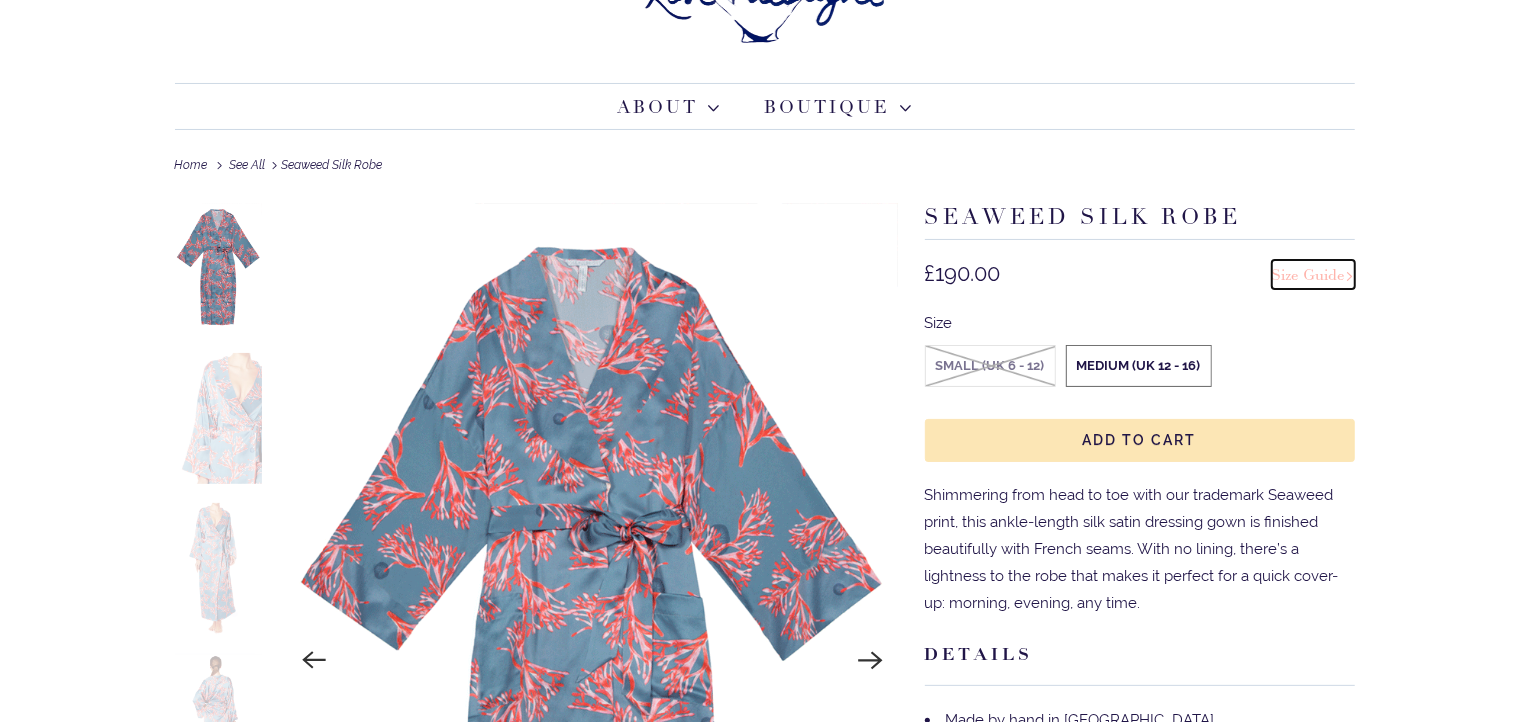 click on "Size Guide" at bounding box center [1313, 274] 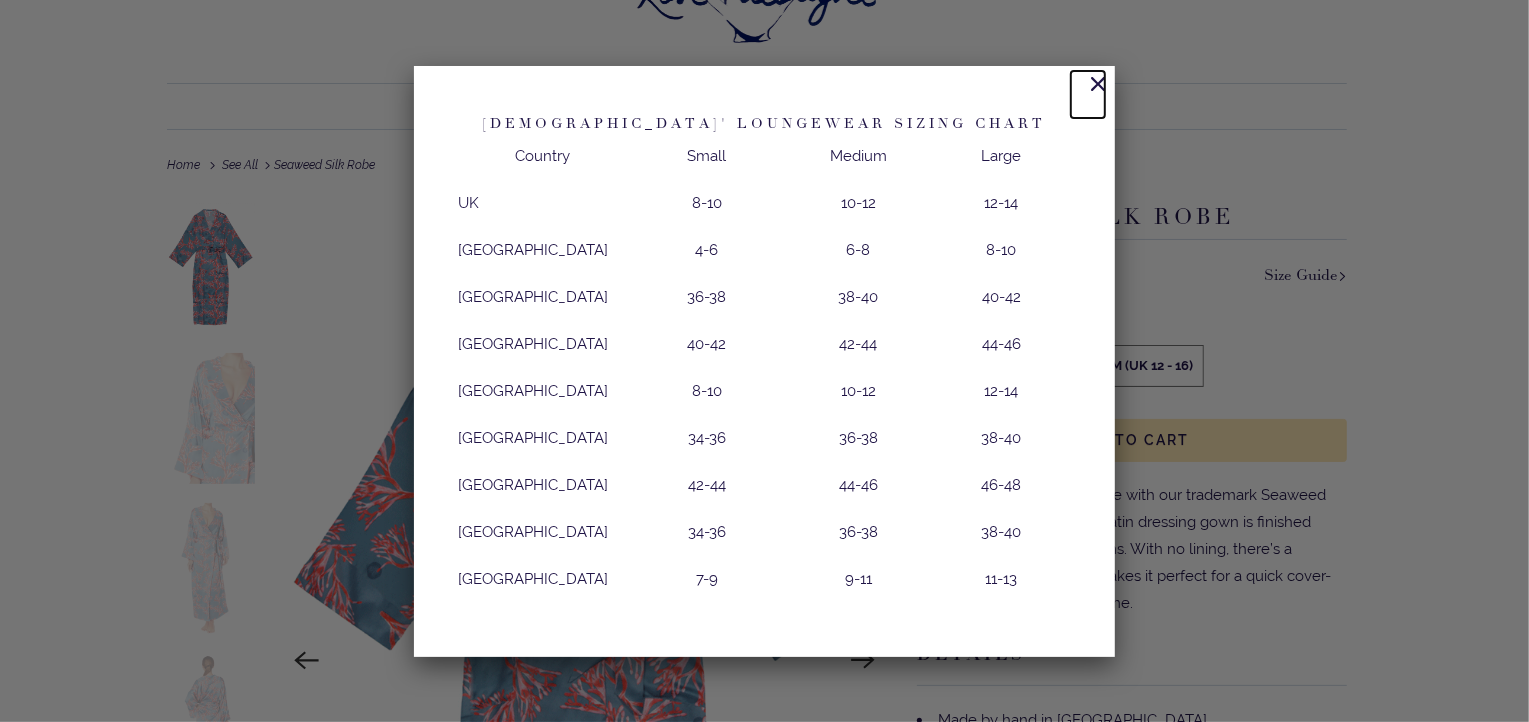 click at bounding box center [1088, 94] 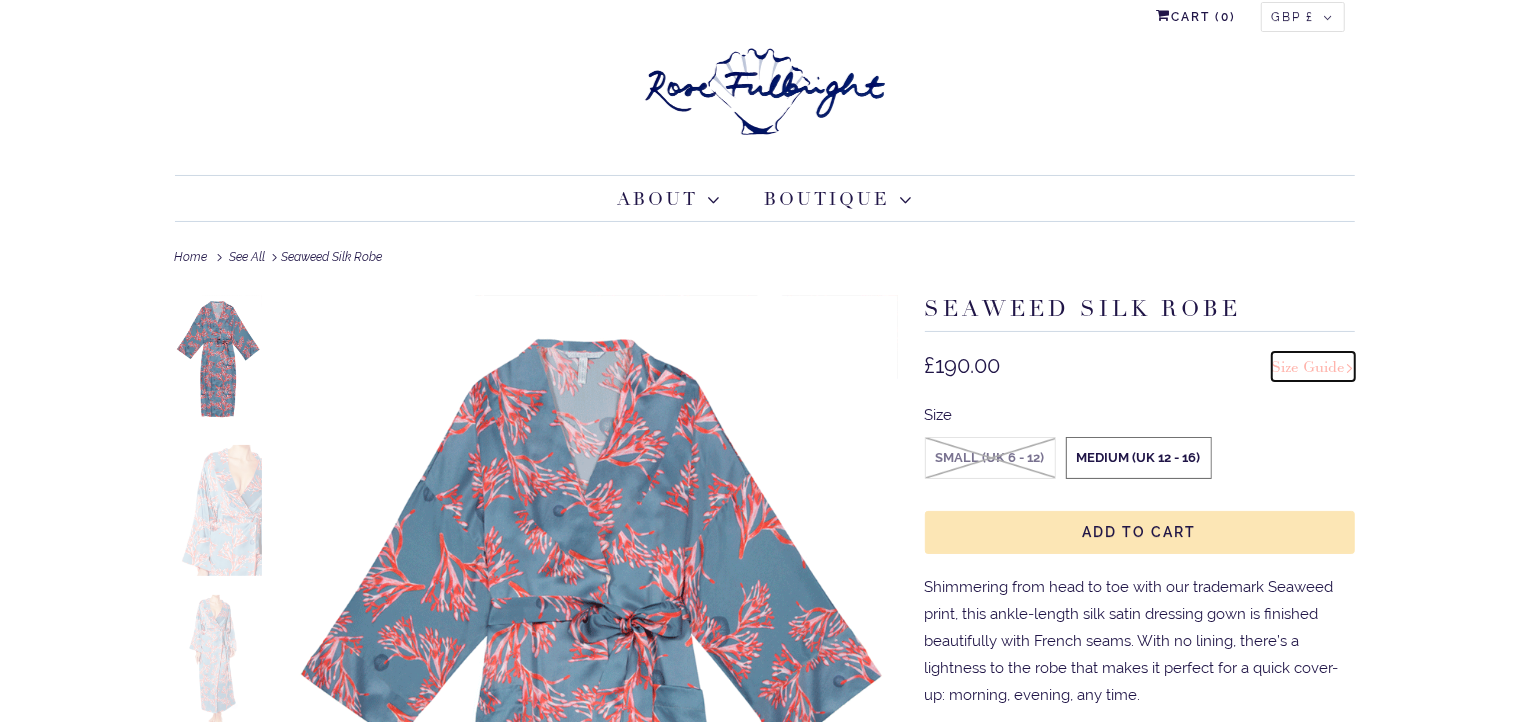scroll, scrollTop: 0, scrollLeft: 0, axis: both 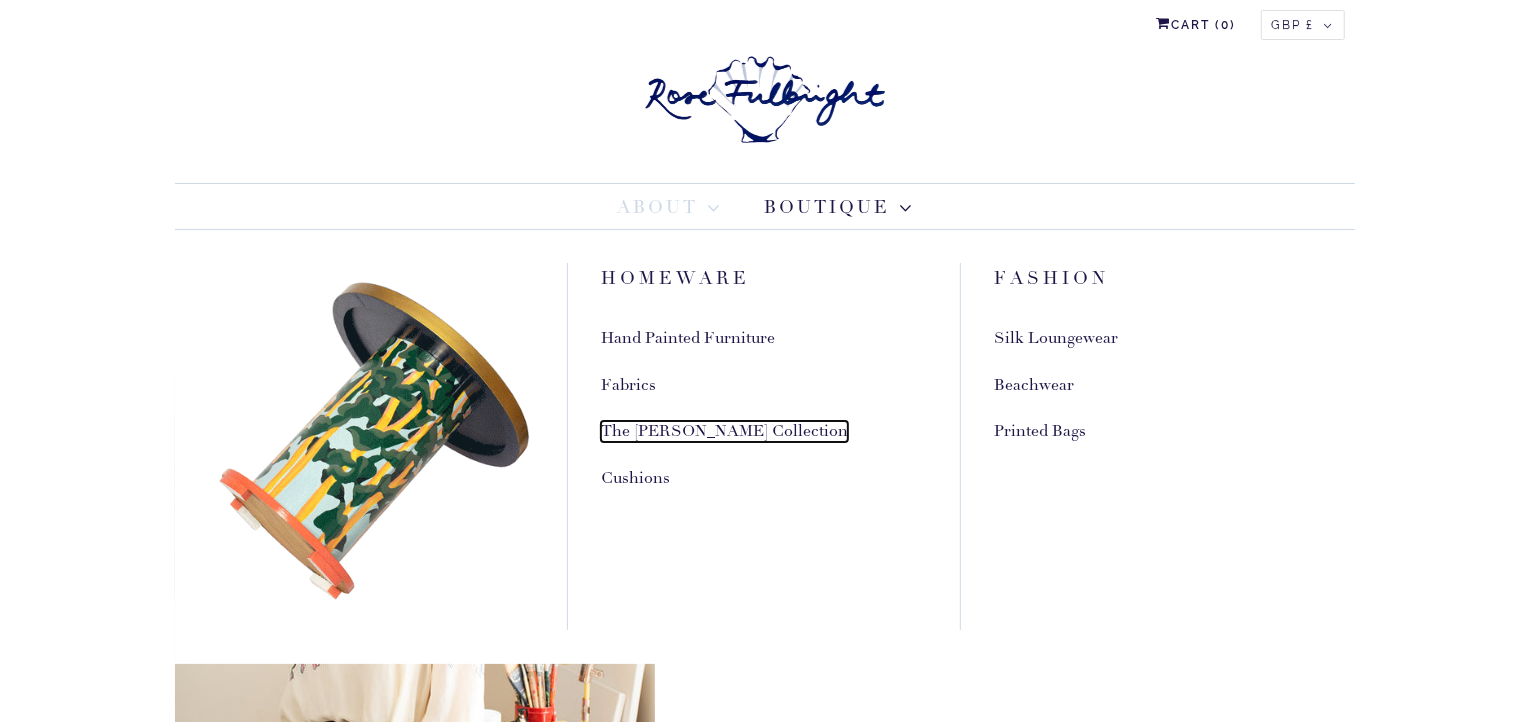 click on "The [PERSON_NAME] Collection" at bounding box center (724, 431) 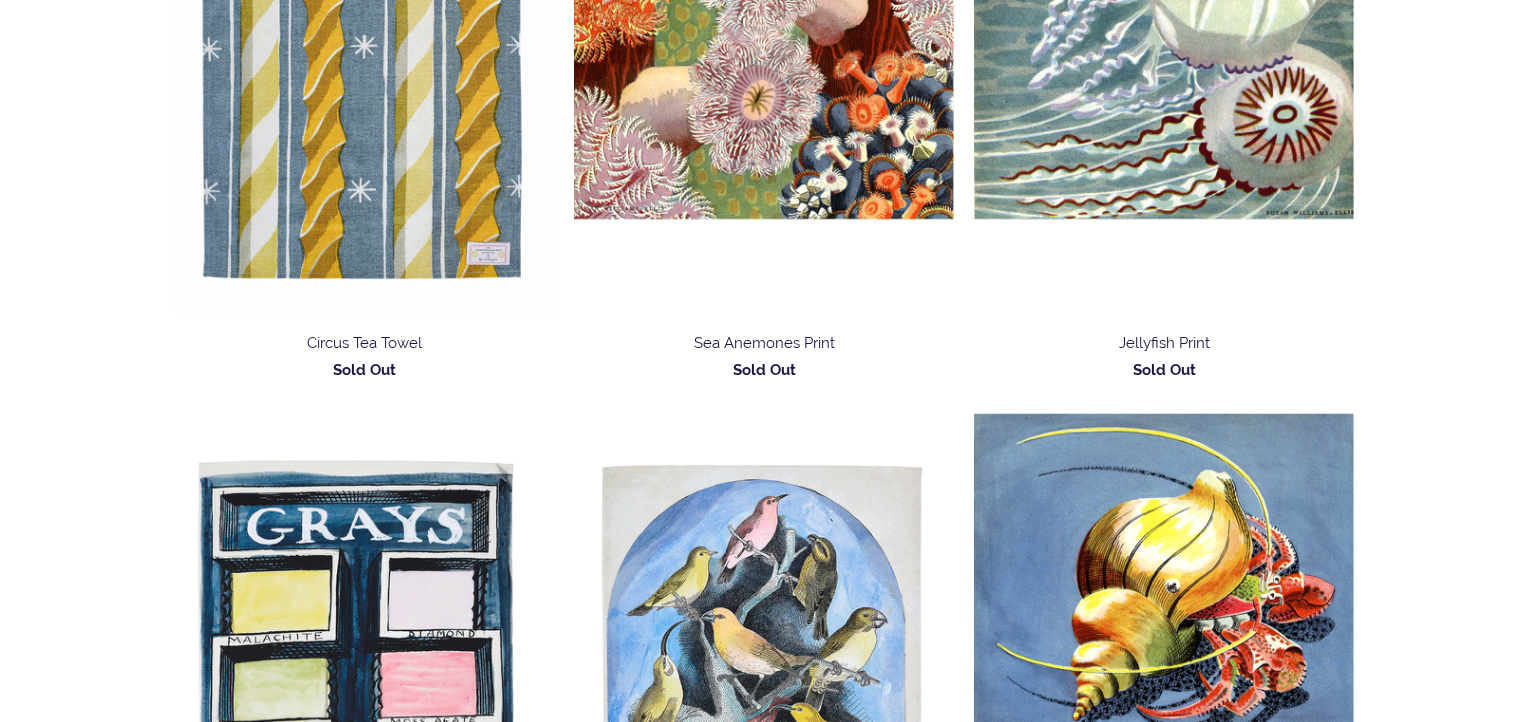 scroll, scrollTop: 2199, scrollLeft: 0, axis: vertical 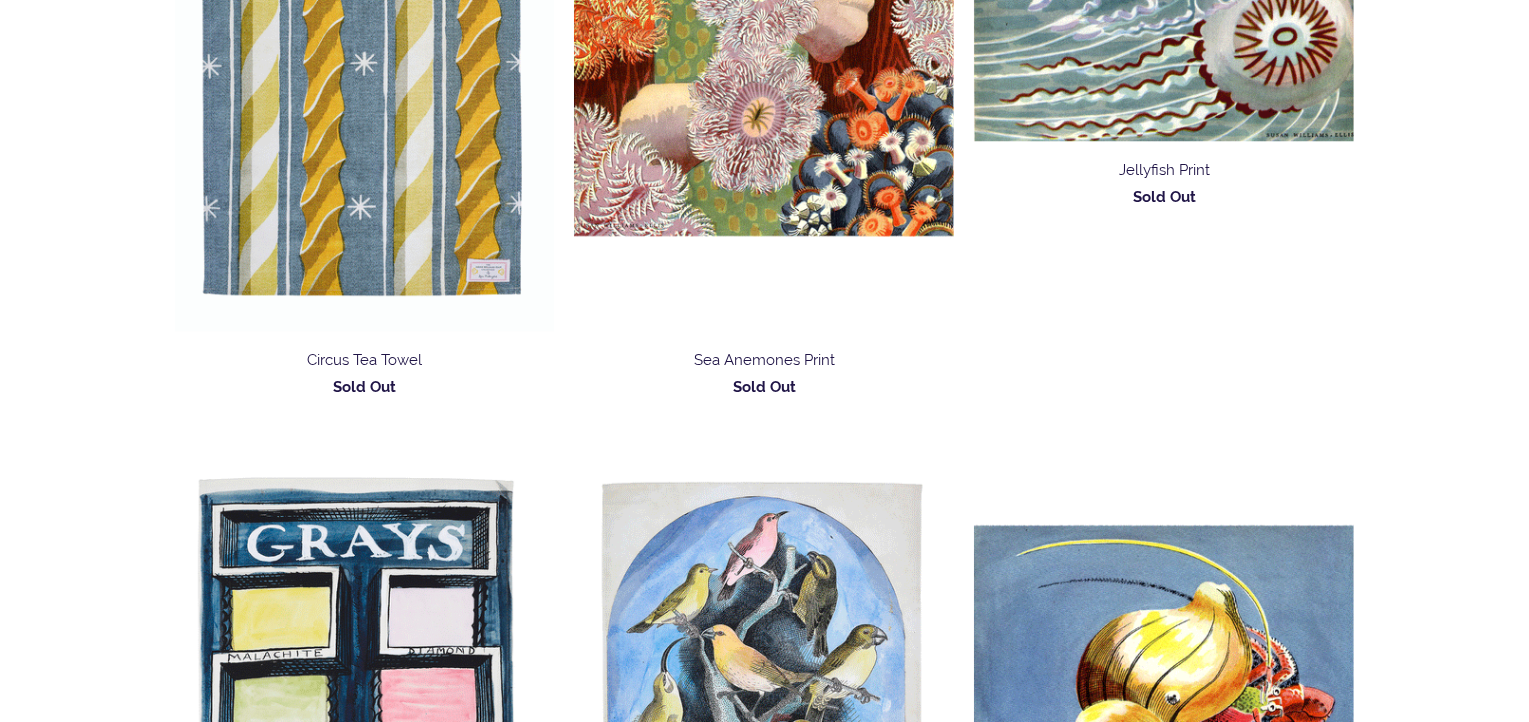 drag, startPoint x: 1357, startPoint y: 270, endPoint x: 1349, endPoint y: 247, distance: 24.351591 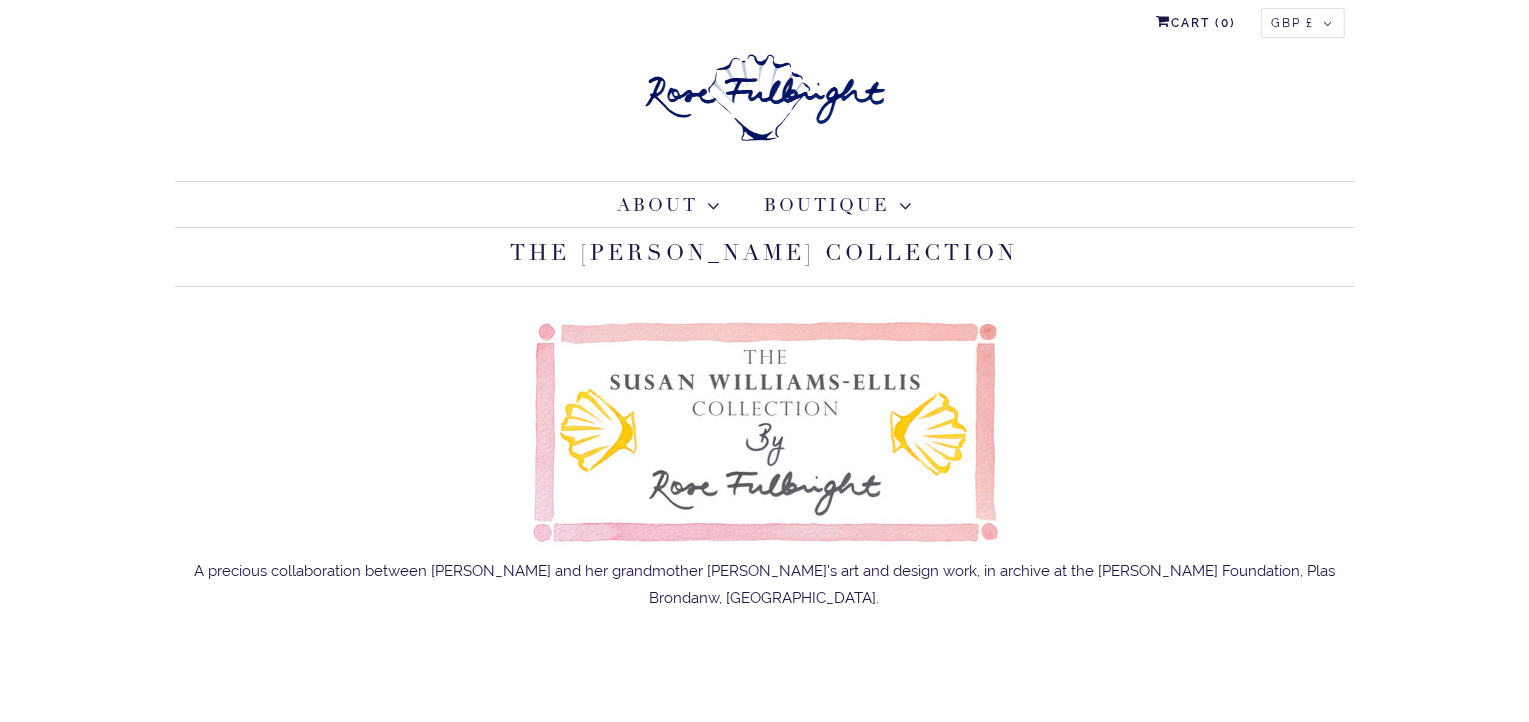 scroll, scrollTop: 0, scrollLeft: 0, axis: both 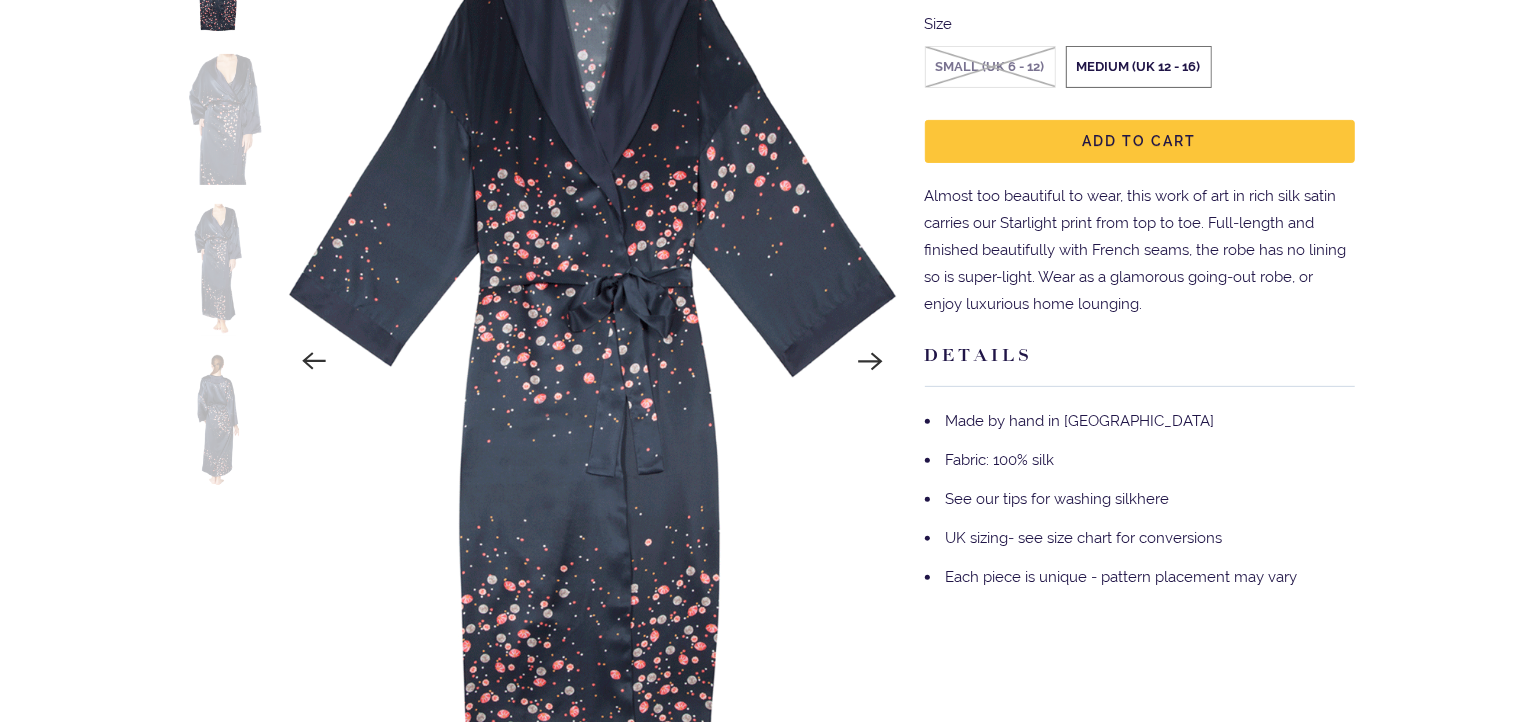 click on "Add to Cart" 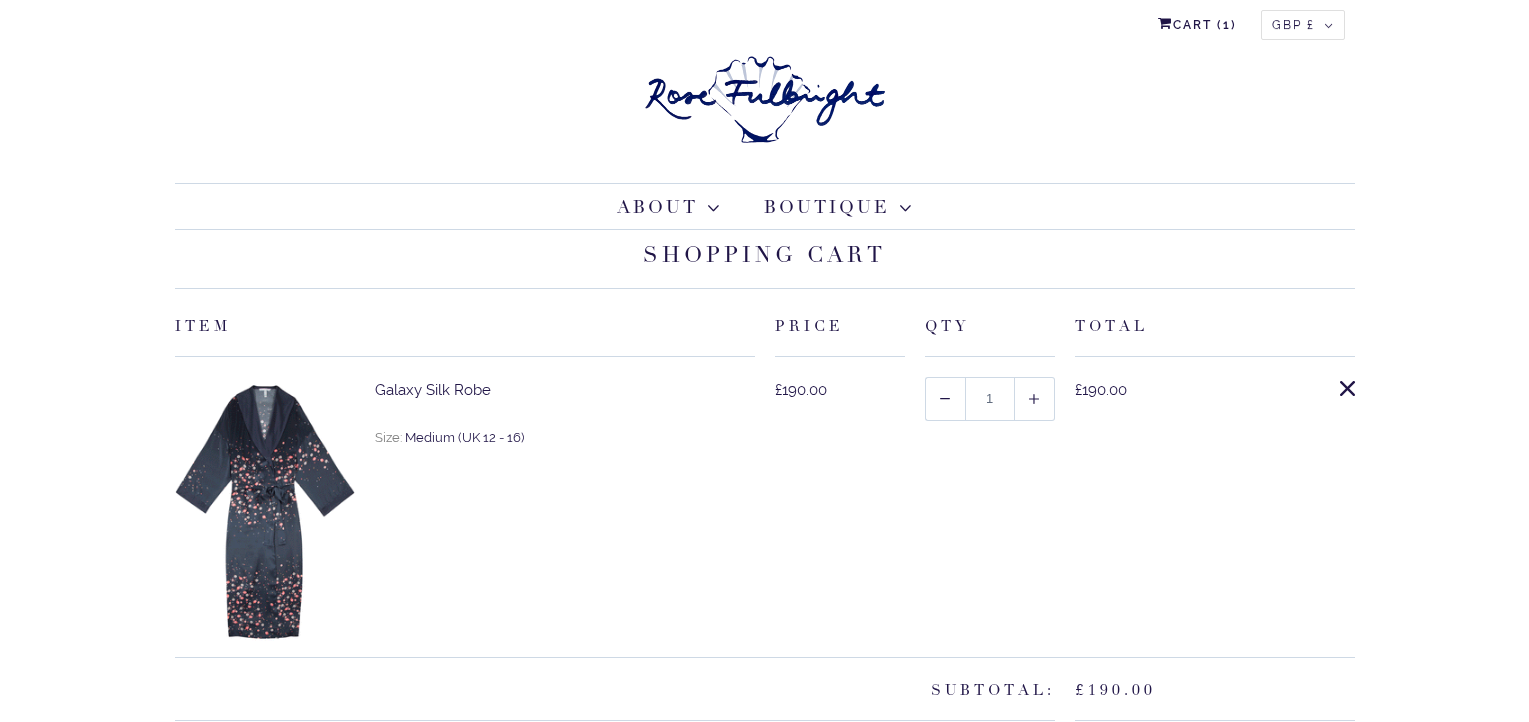 select on "[GEOGRAPHIC_DATA]" 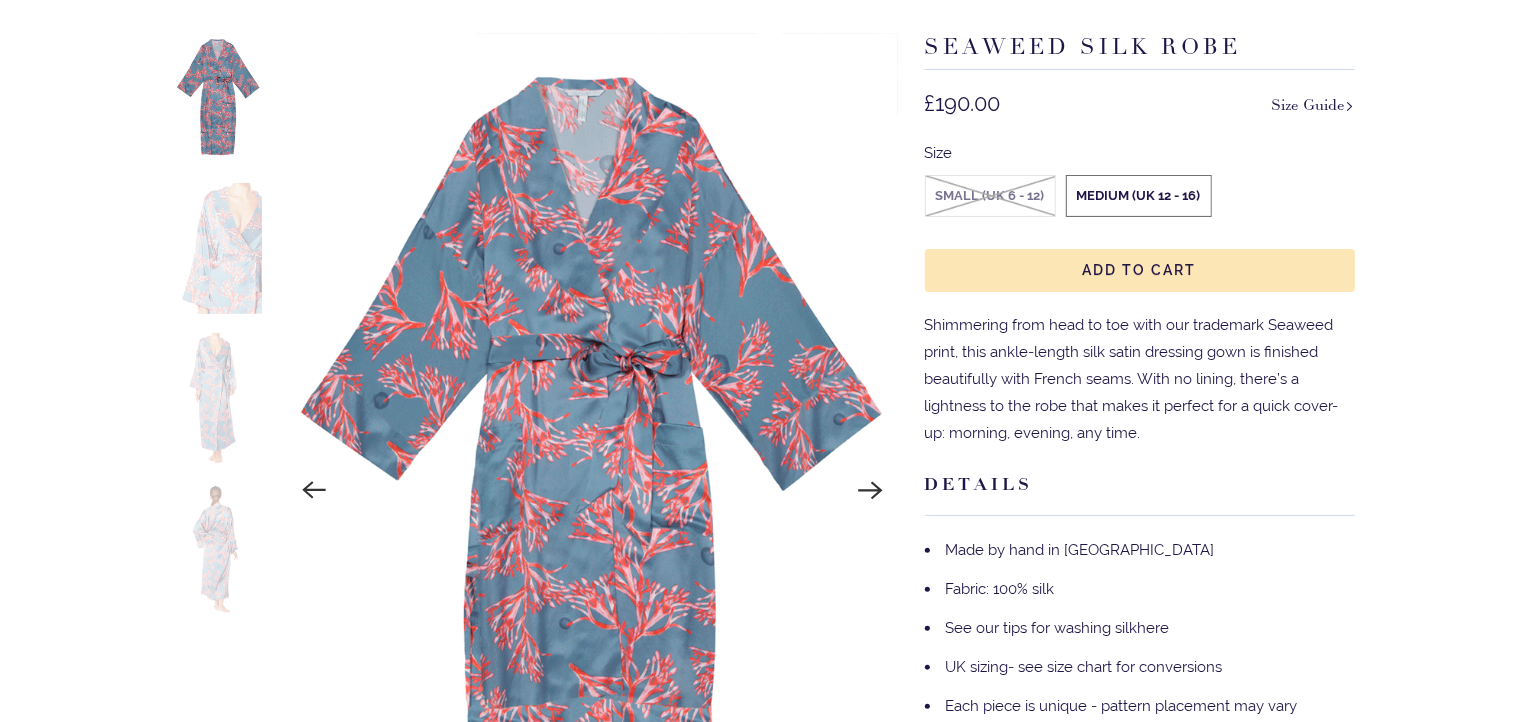 scroll, scrollTop: 199, scrollLeft: 0, axis: vertical 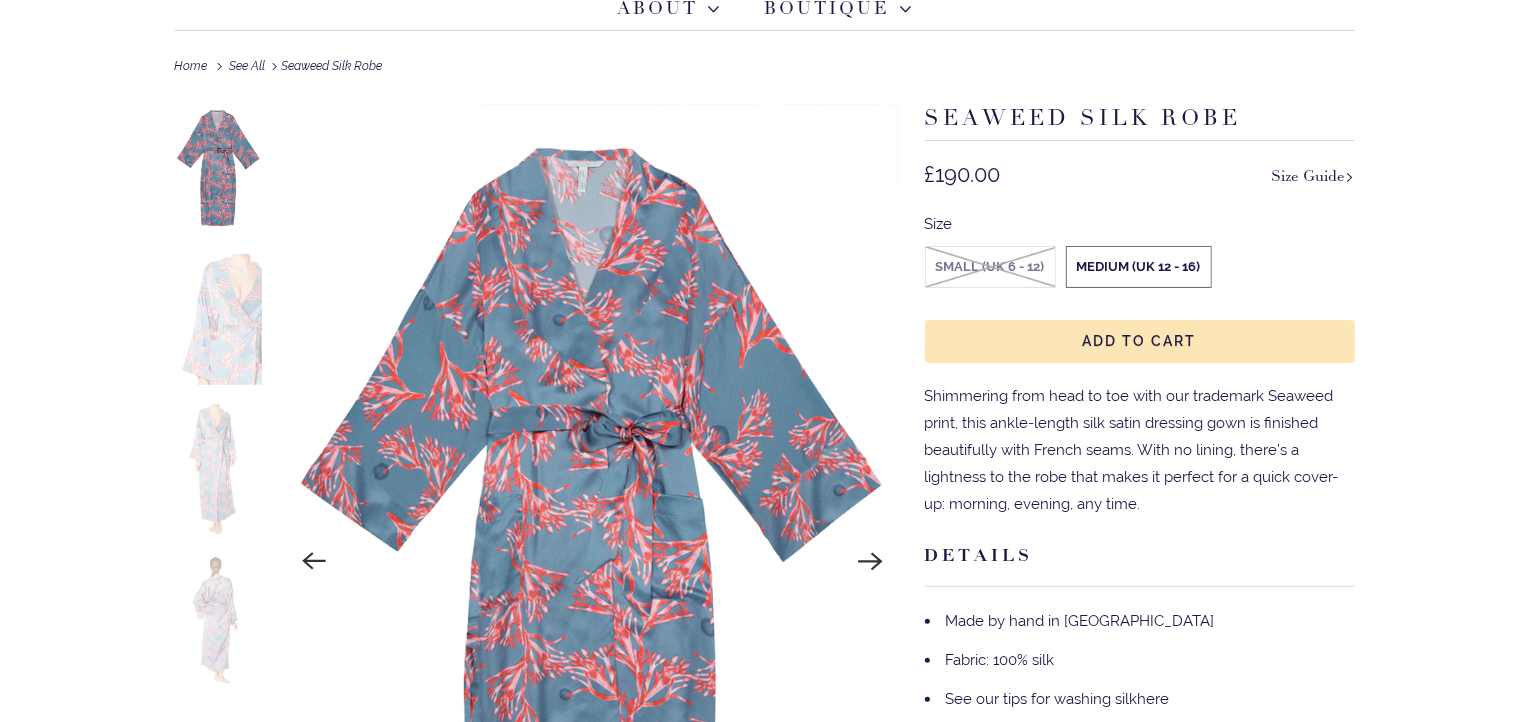 click at bounding box center (219, 469) 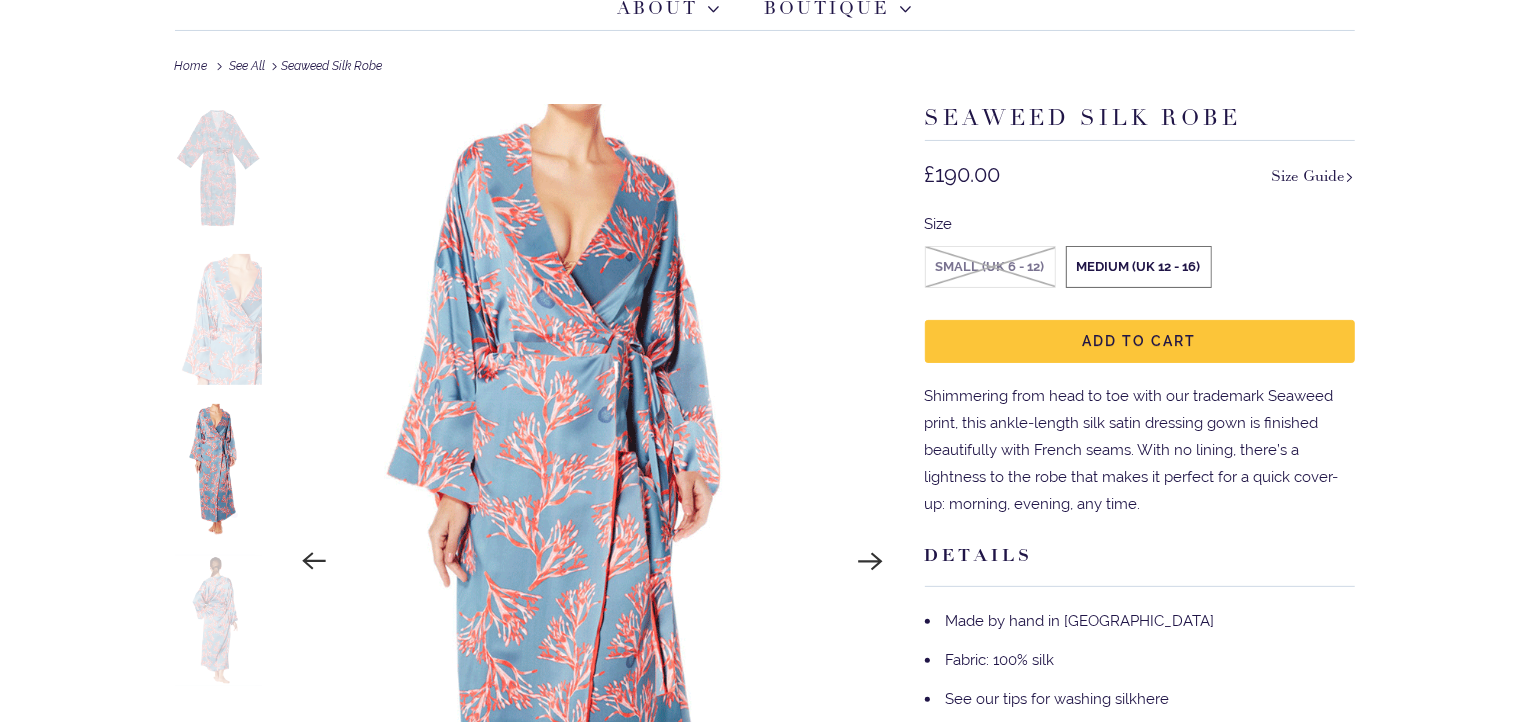 click on "Add to Cart" 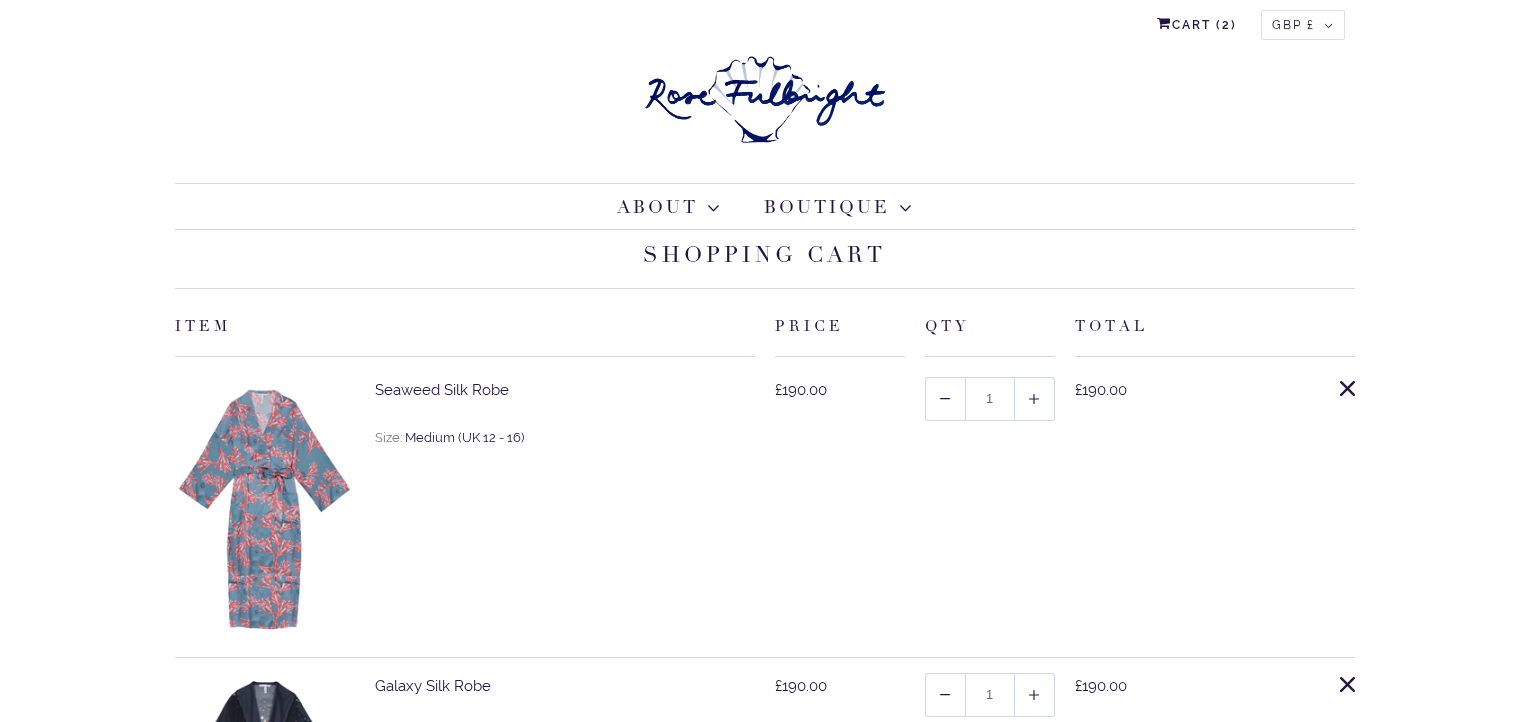 select on "[GEOGRAPHIC_DATA]" 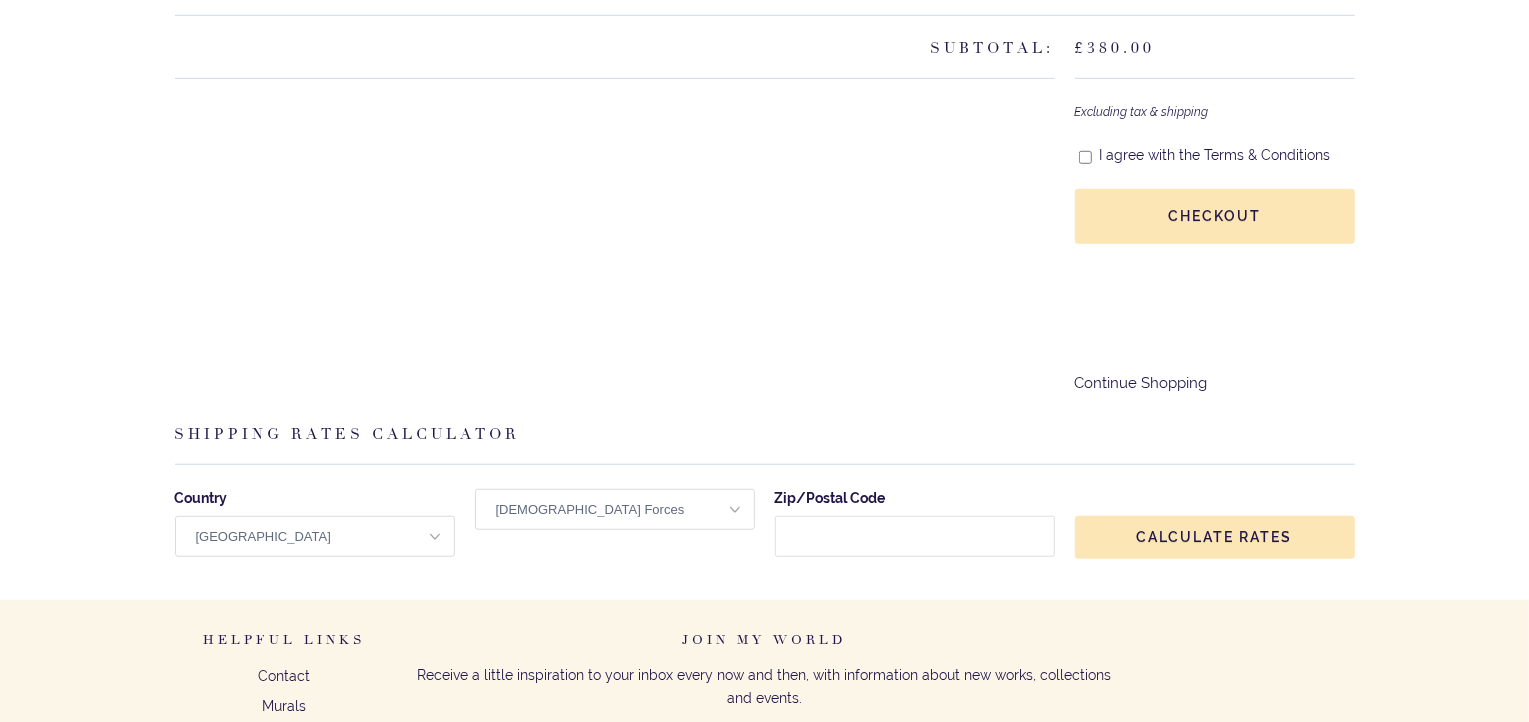 scroll, scrollTop: 999, scrollLeft: 0, axis: vertical 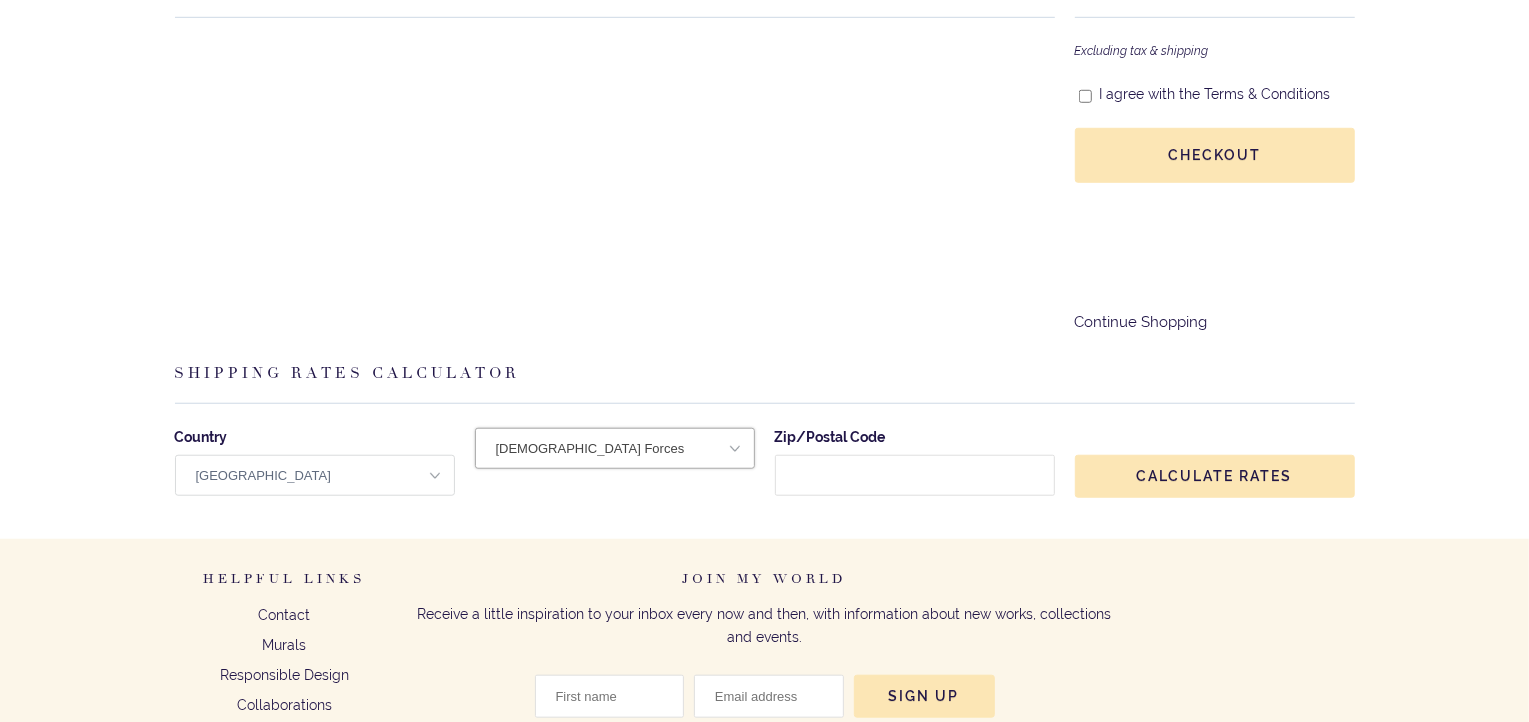 click on "[DEMOGRAPHIC_DATA] Forces [GEOGRAPHIC_DATA] [GEOGRAPHIC_DATA] [GEOGRAPHIC_DATA] [GEOGRAPHIC_DATA]" at bounding box center (615, 448) 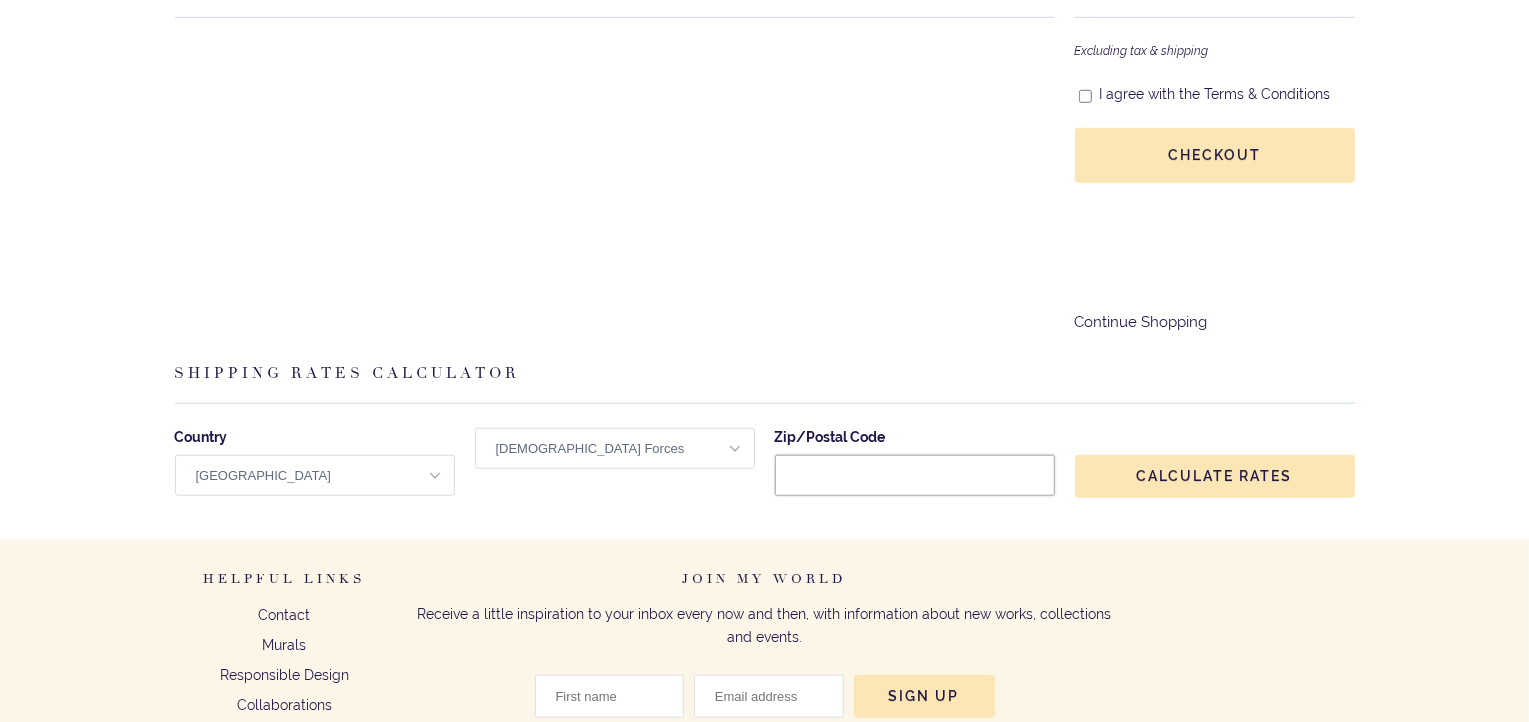 click on "Zip/Postal Code" at bounding box center [915, 475] 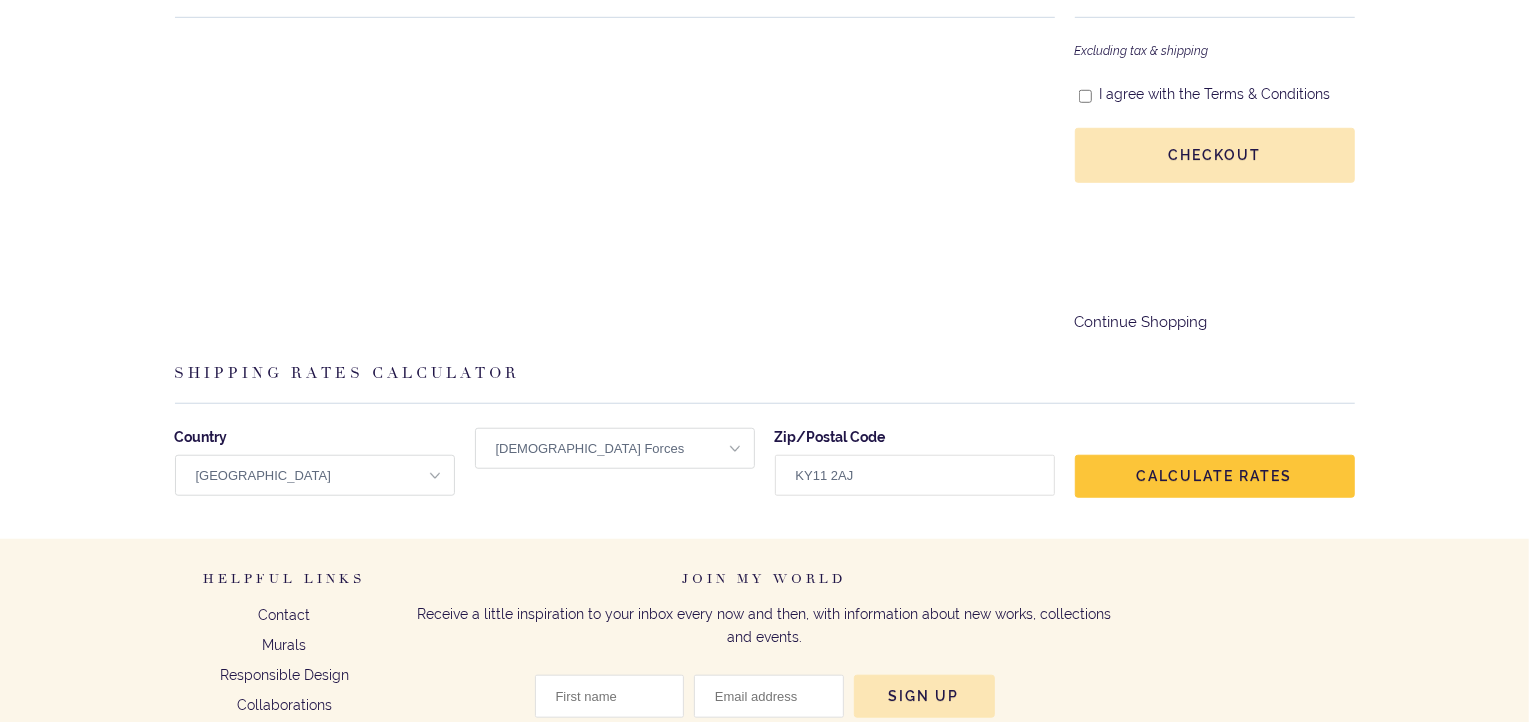 click on "Calculate rates" at bounding box center [1215, 476] 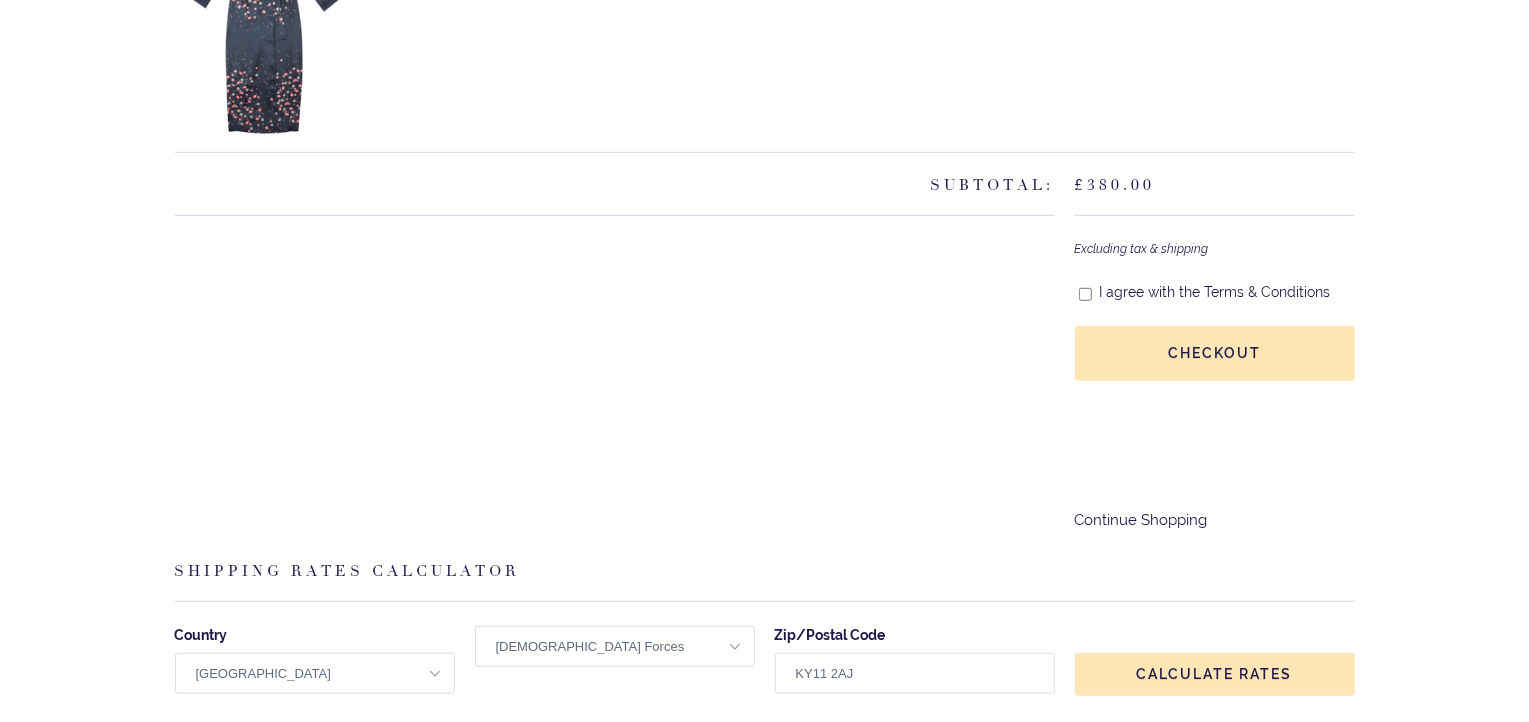scroll, scrollTop: 799, scrollLeft: 0, axis: vertical 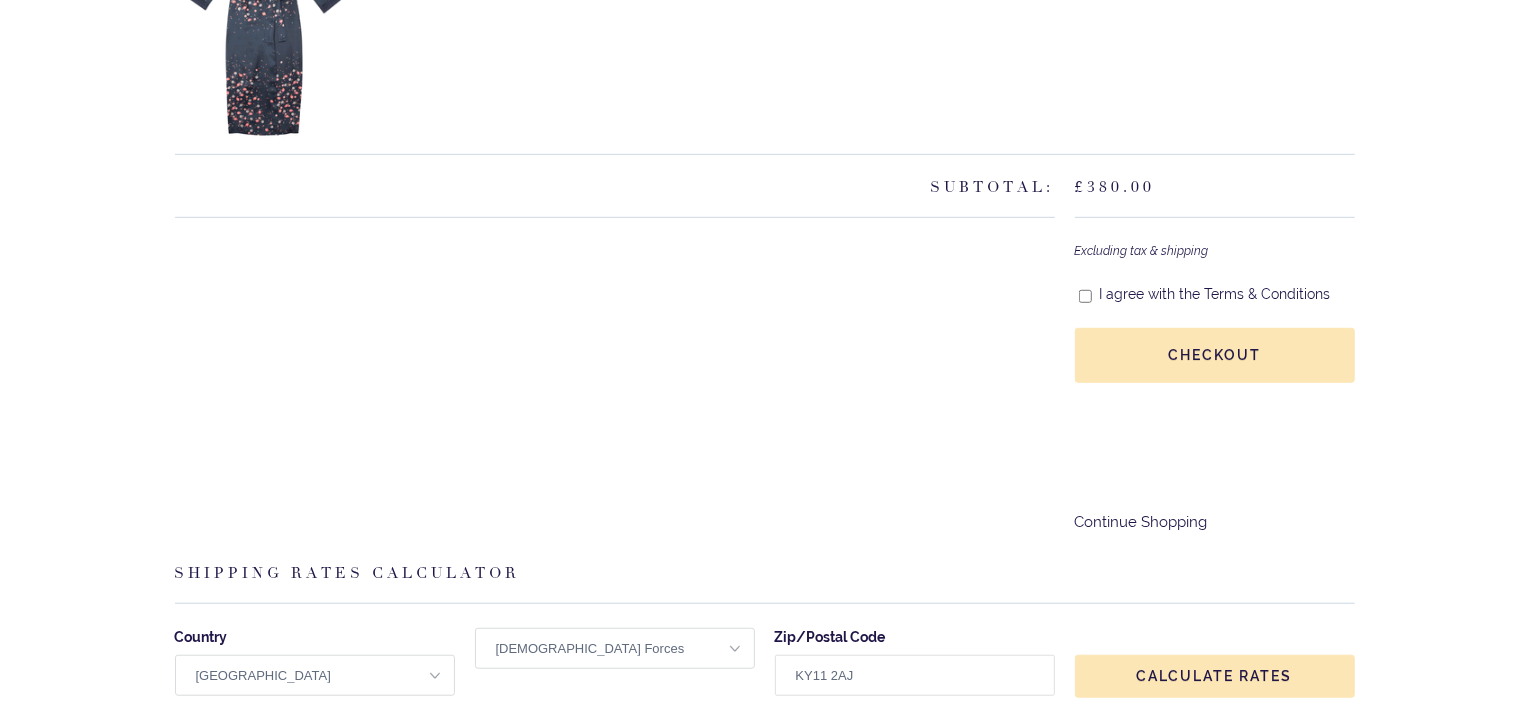 click on "I agree with the Terms & Conditions" at bounding box center (1085, 297) 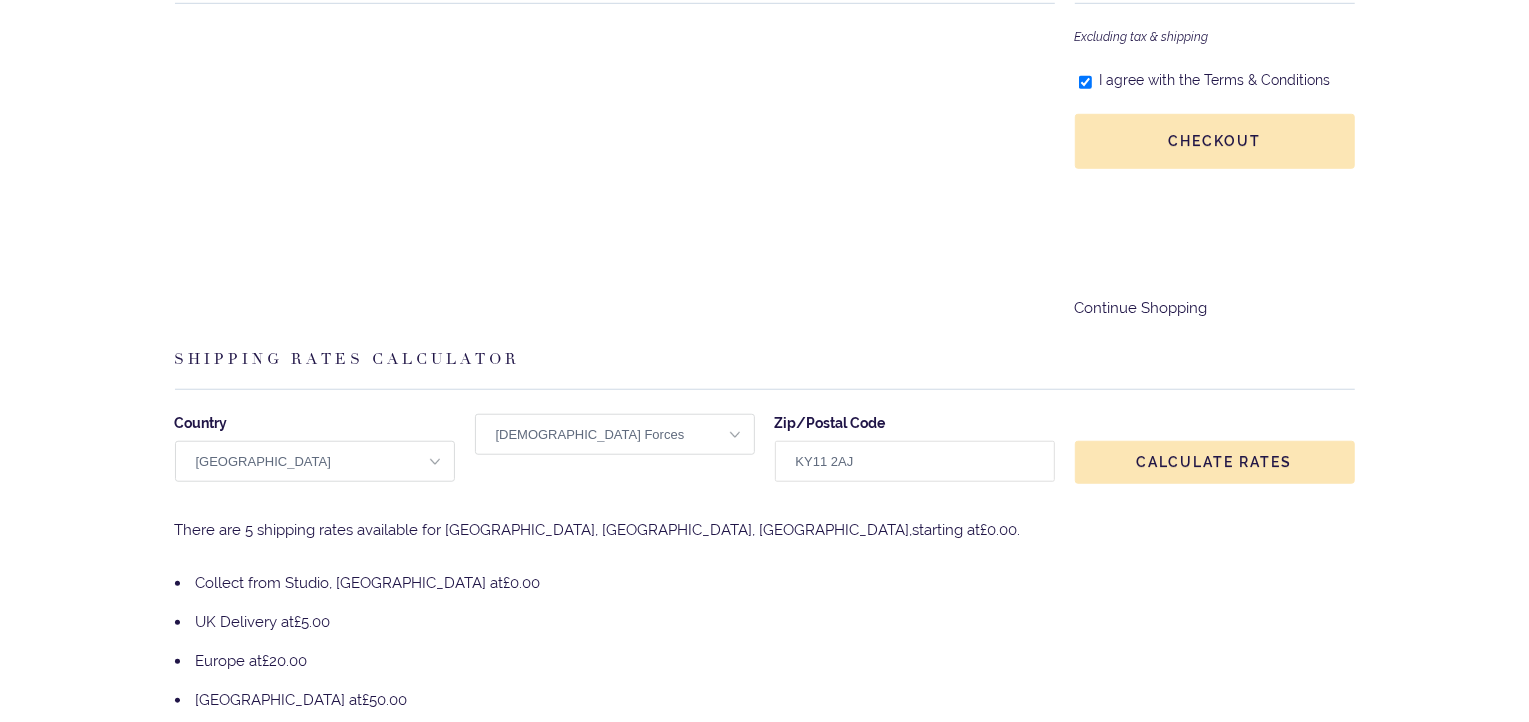 scroll, scrollTop: 900, scrollLeft: 0, axis: vertical 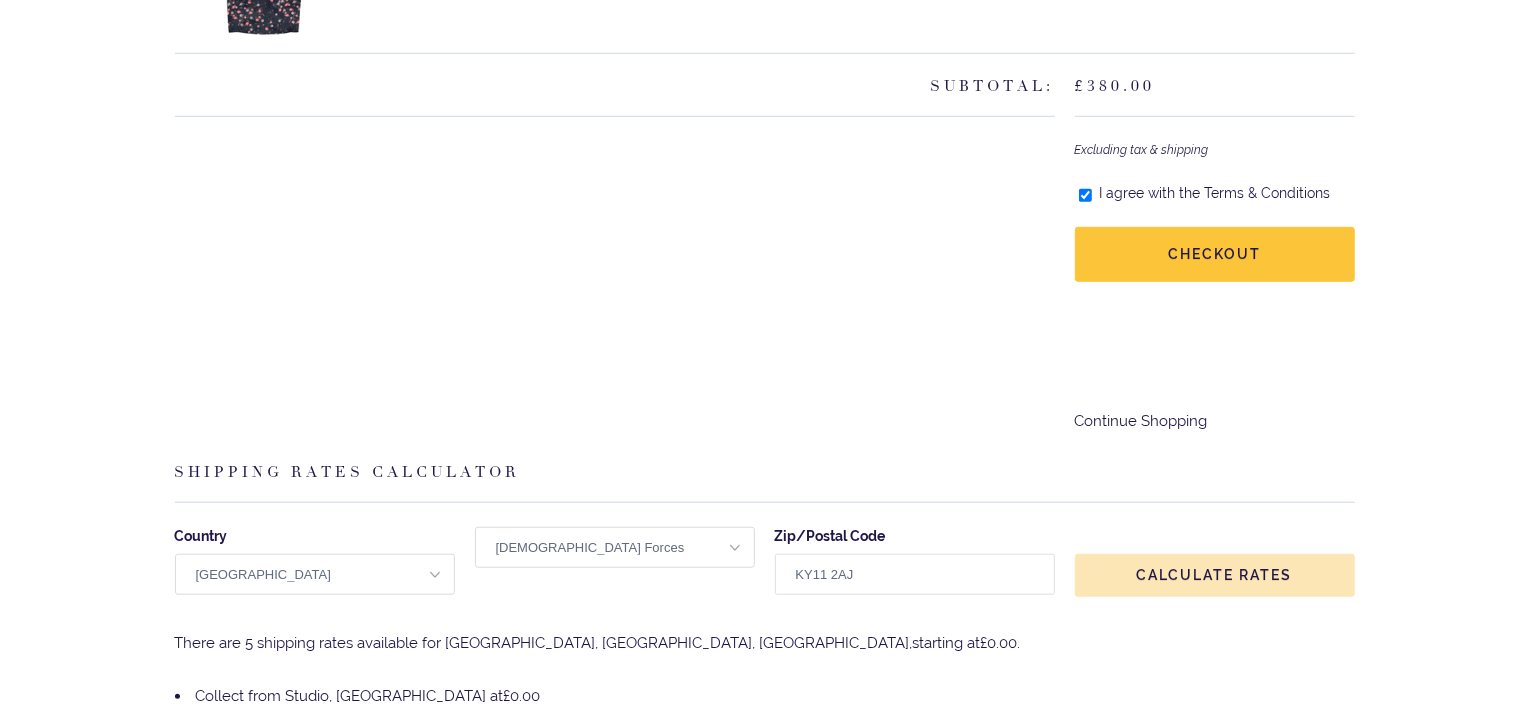 click on "Checkout" at bounding box center (1215, 254) 